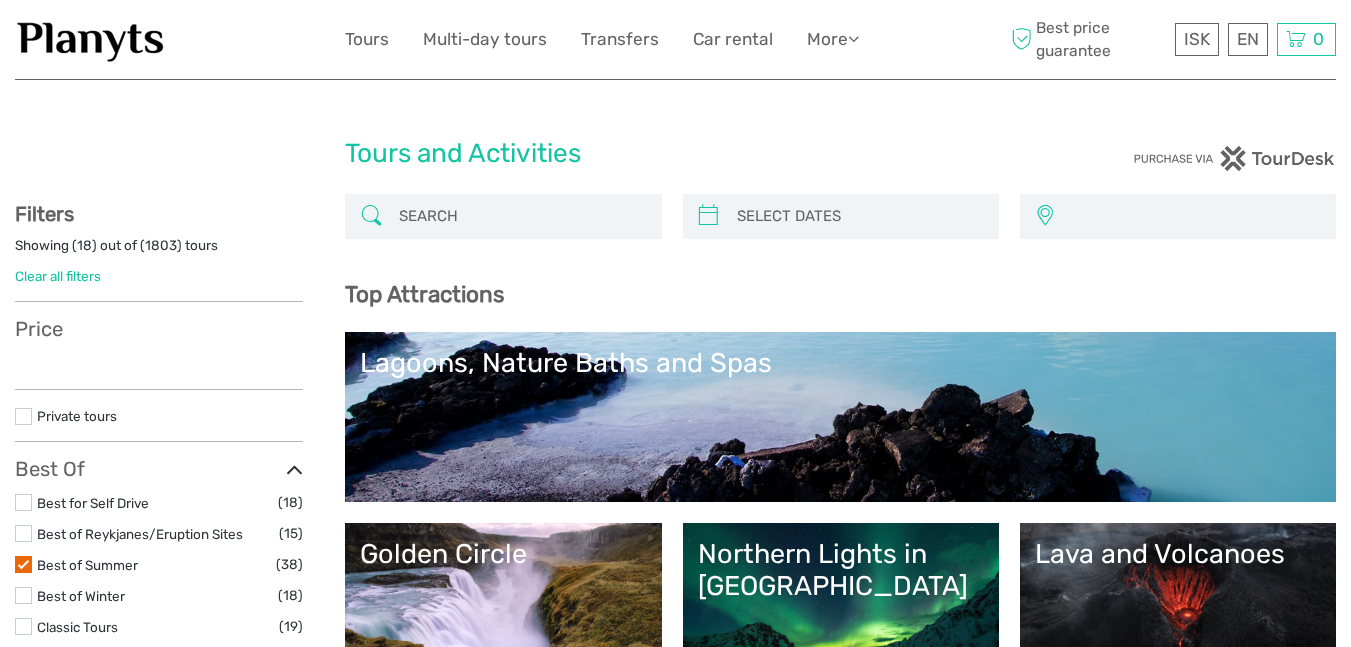 select 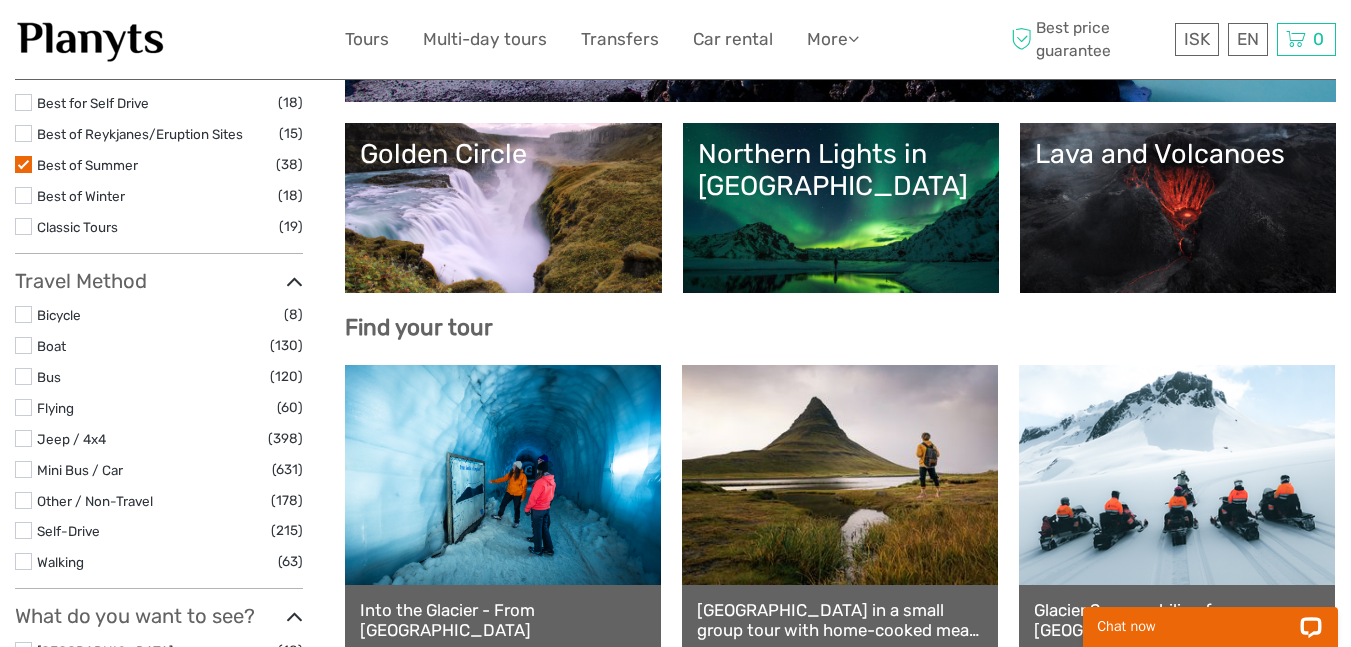 scroll, scrollTop: 0, scrollLeft: 0, axis: both 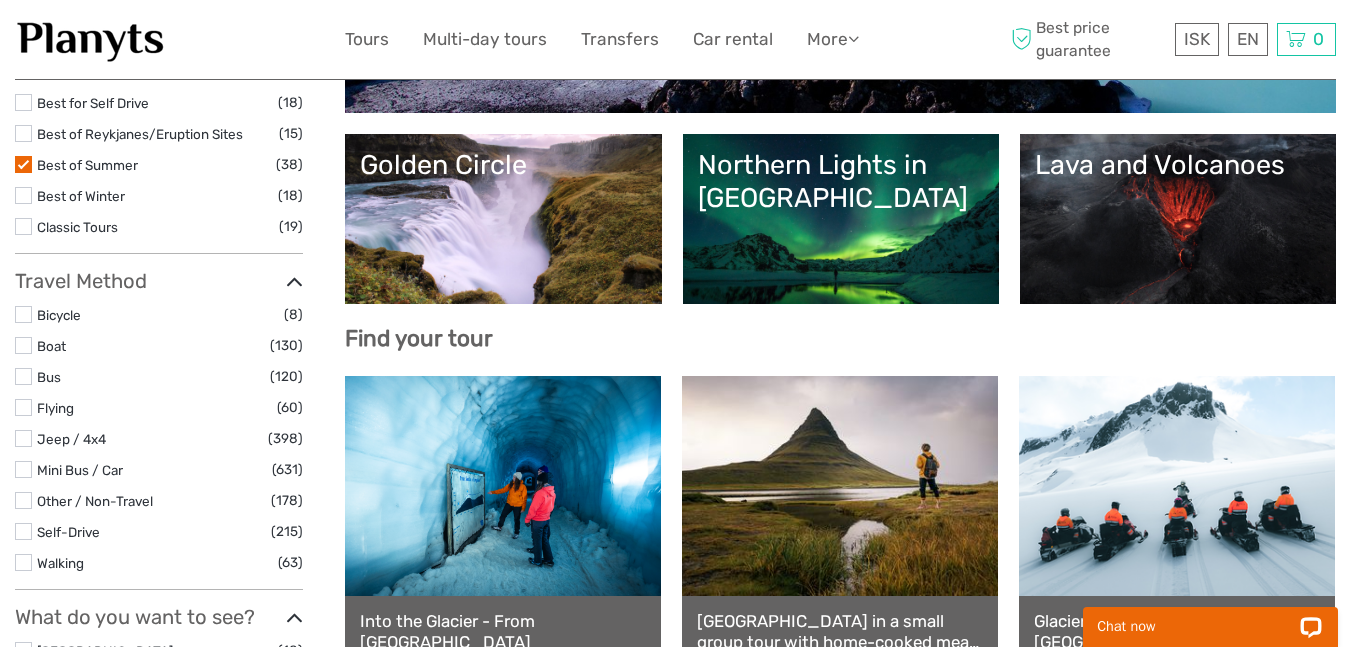 click at bounding box center (23, 438) 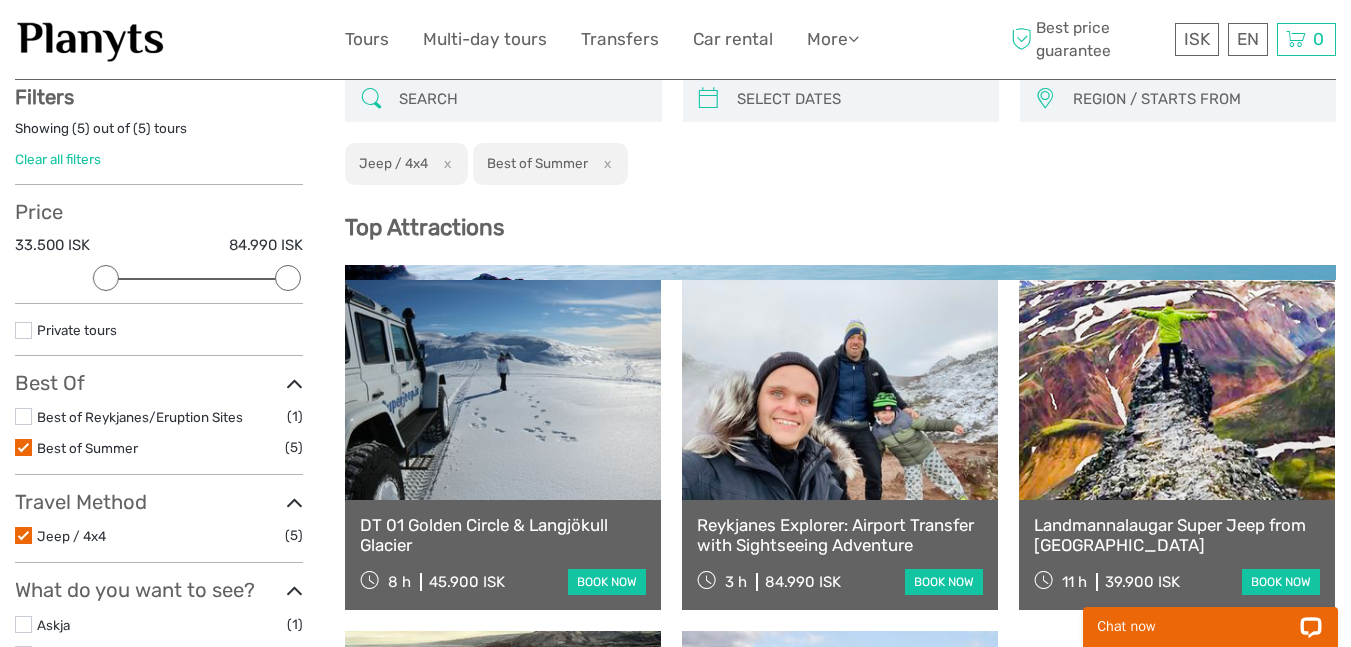 scroll, scrollTop: 114, scrollLeft: 0, axis: vertical 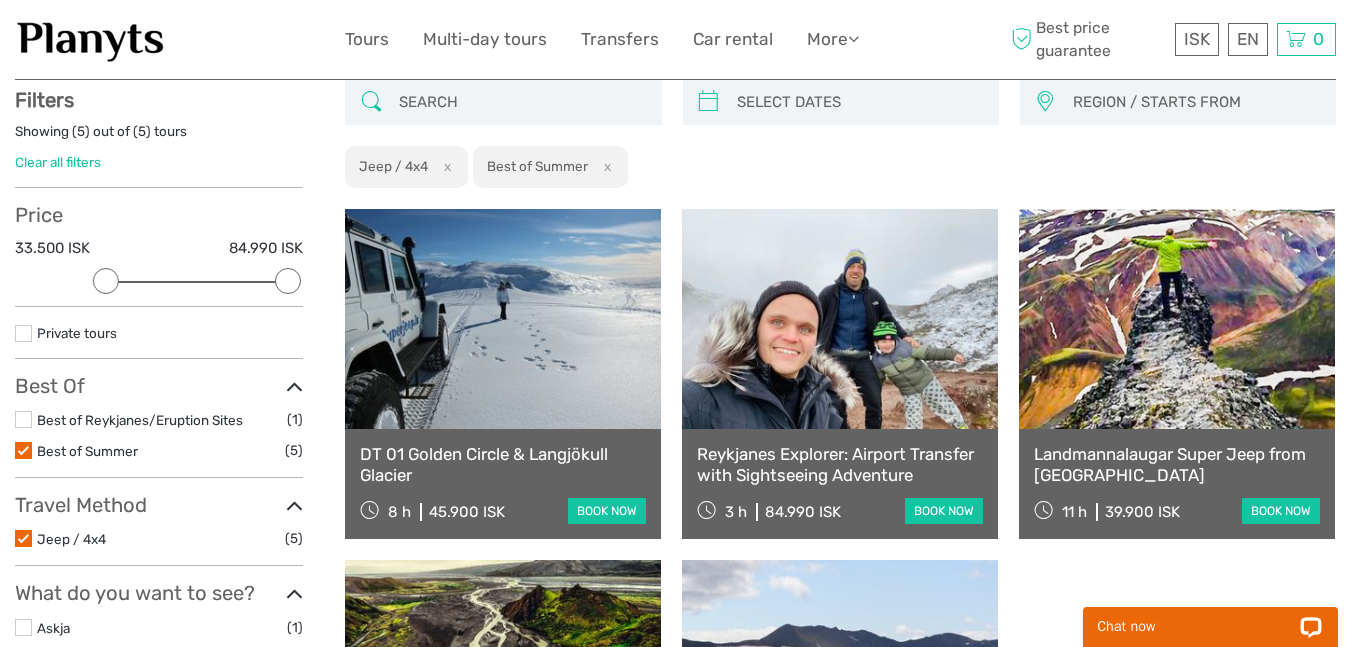 click at bounding box center (23, 538) 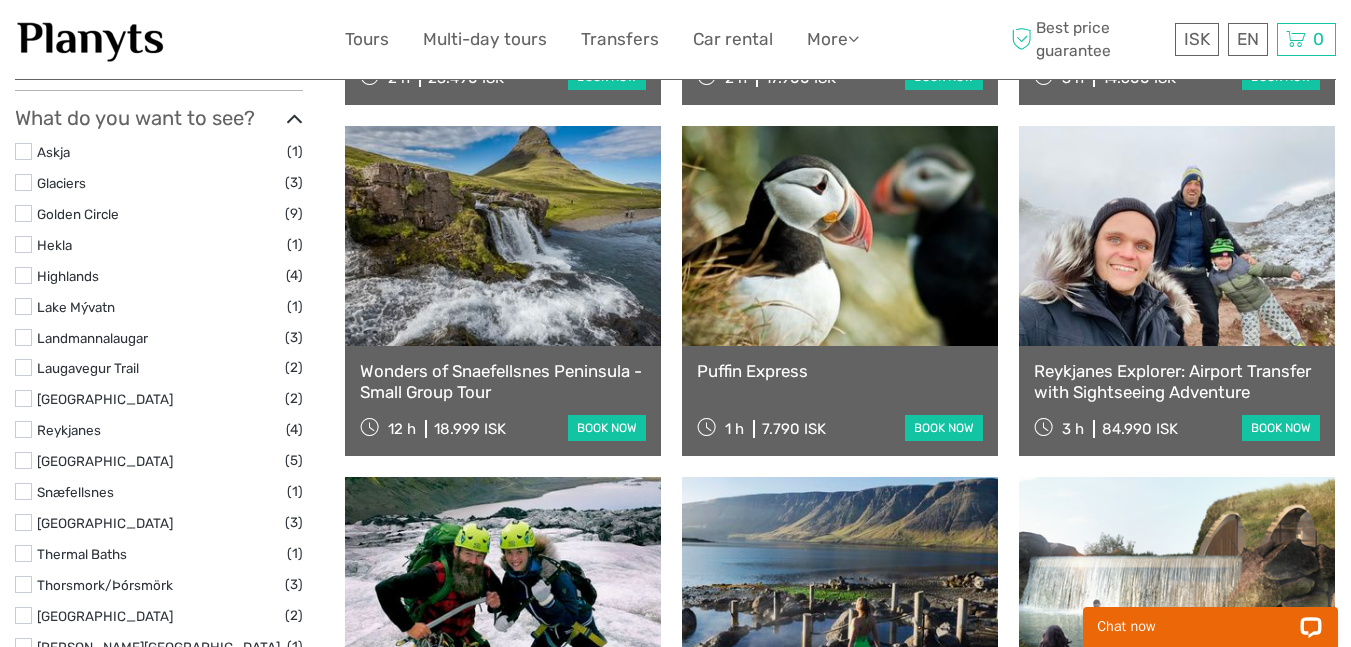 scroll, scrollTop: 914, scrollLeft: 0, axis: vertical 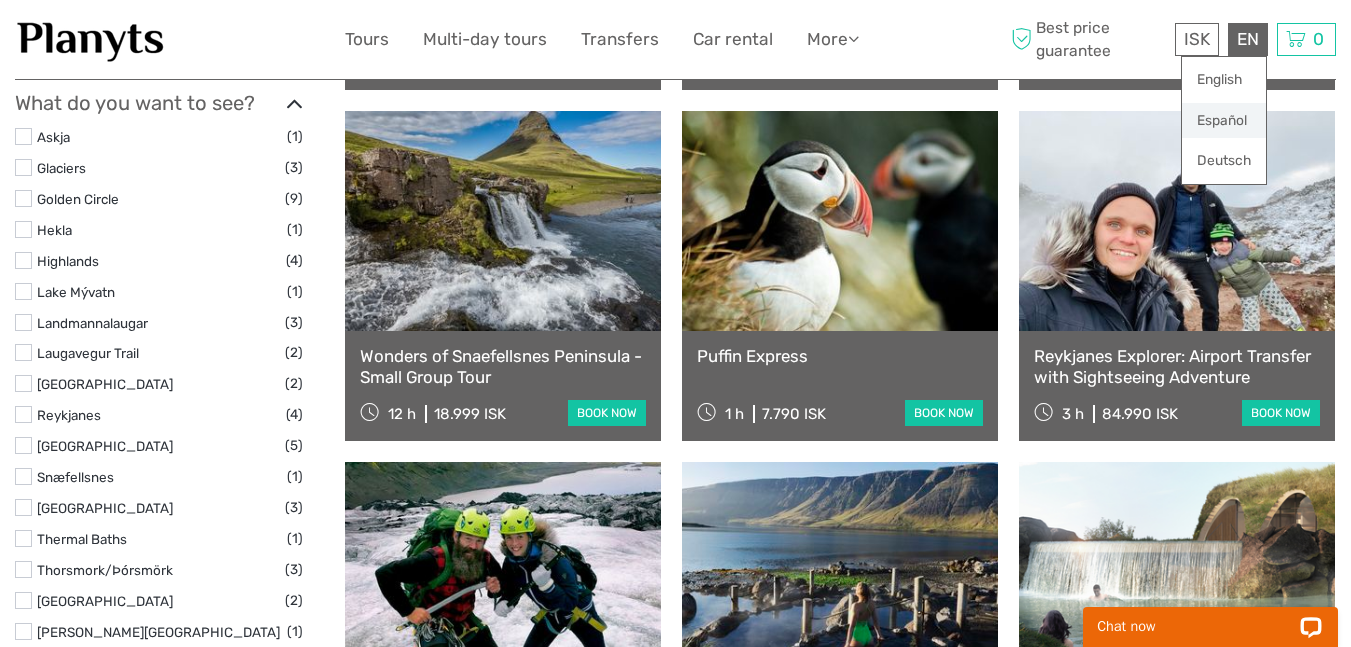 click on "Español" at bounding box center [1224, 121] 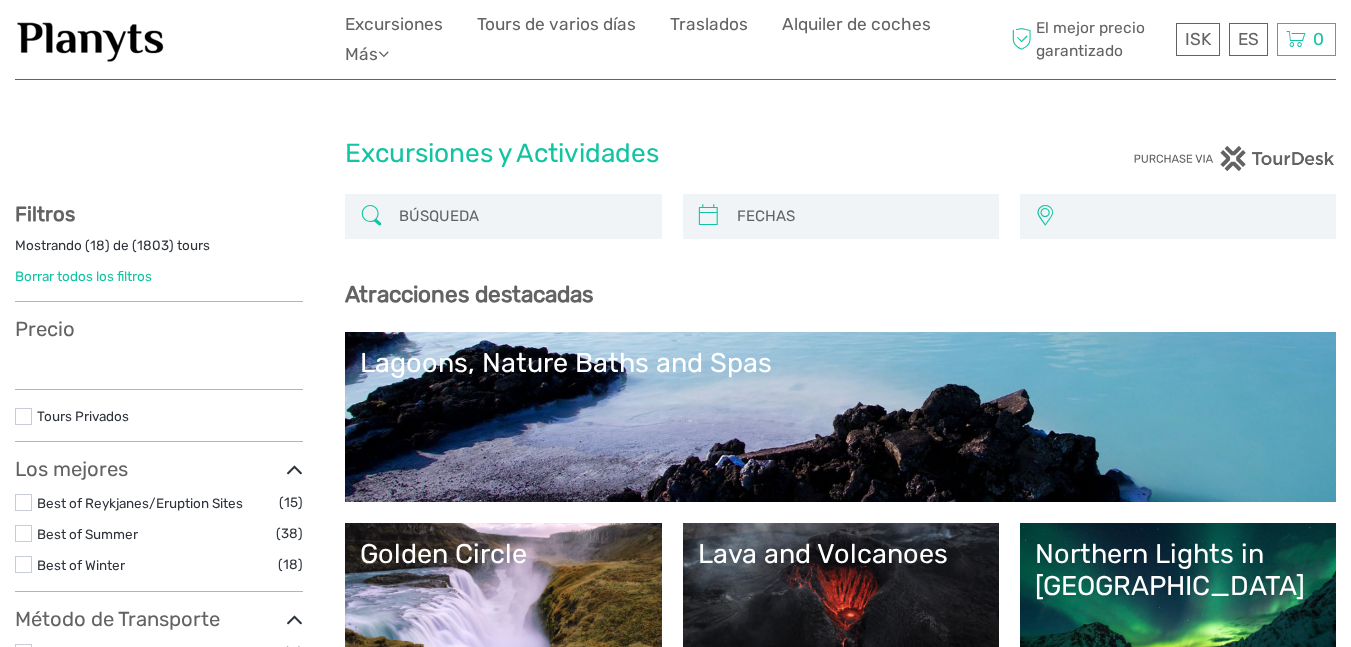 select 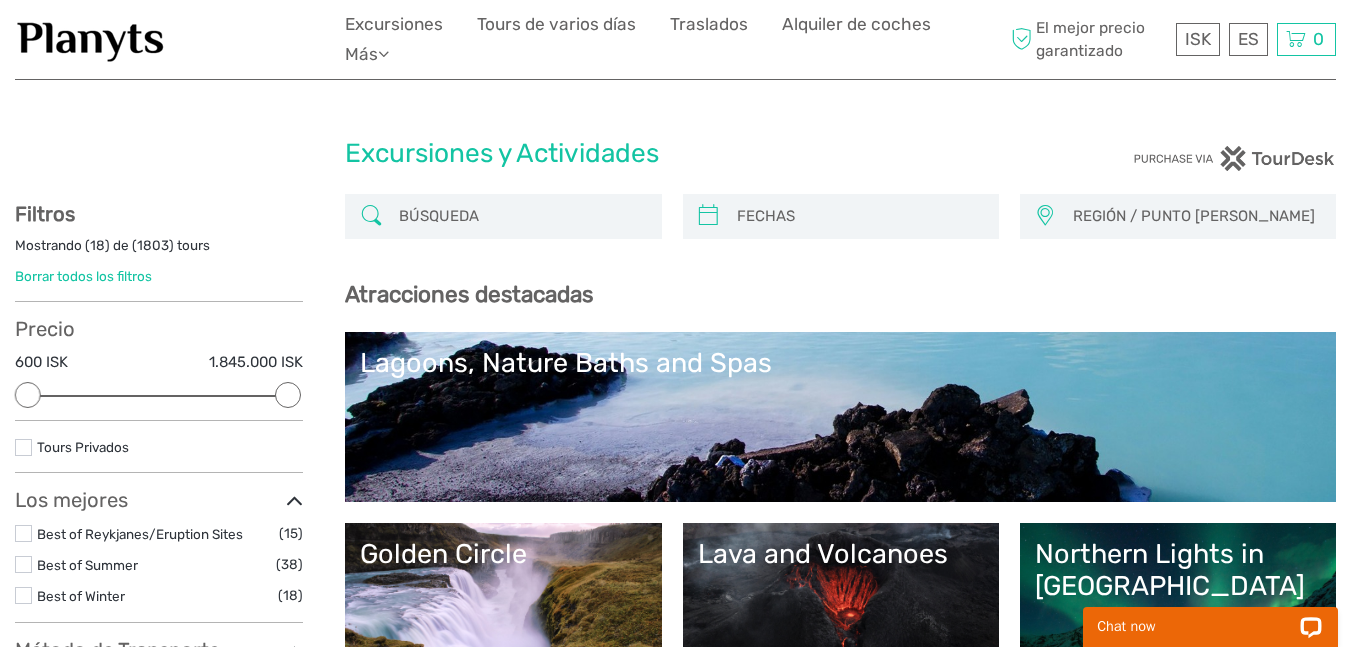 scroll, scrollTop: 0, scrollLeft: 0, axis: both 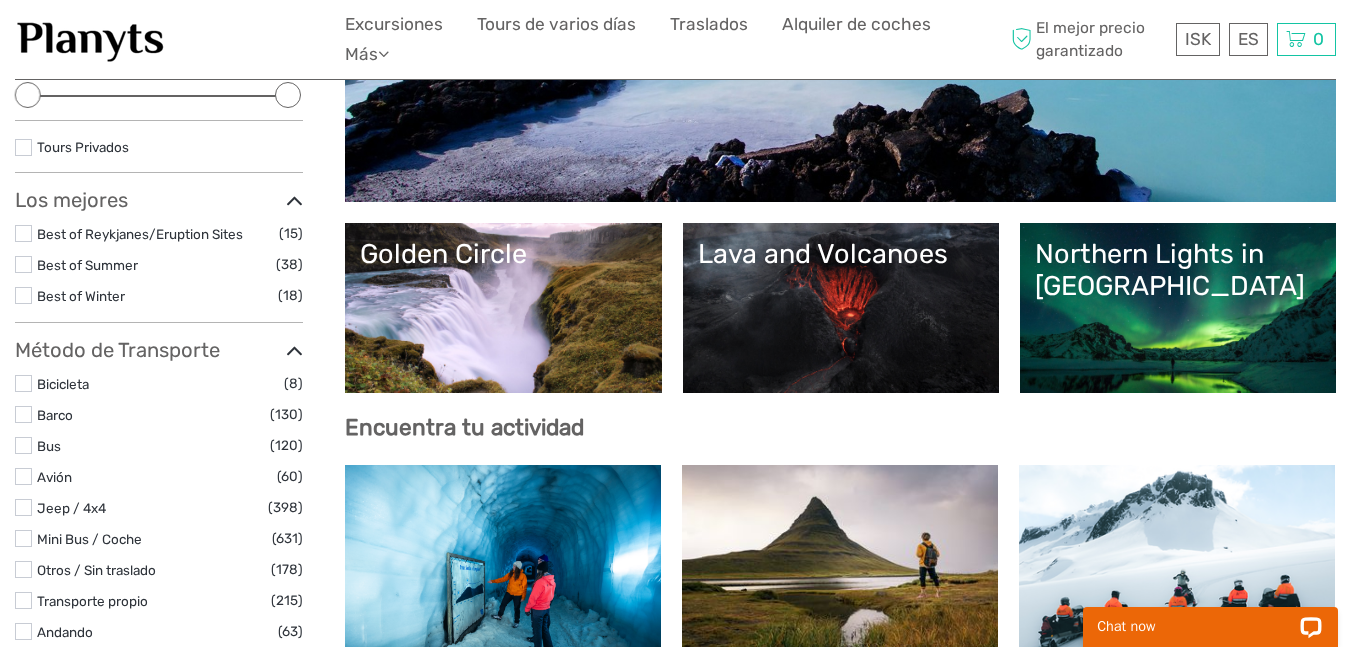 click at bounding box center (23, 264) 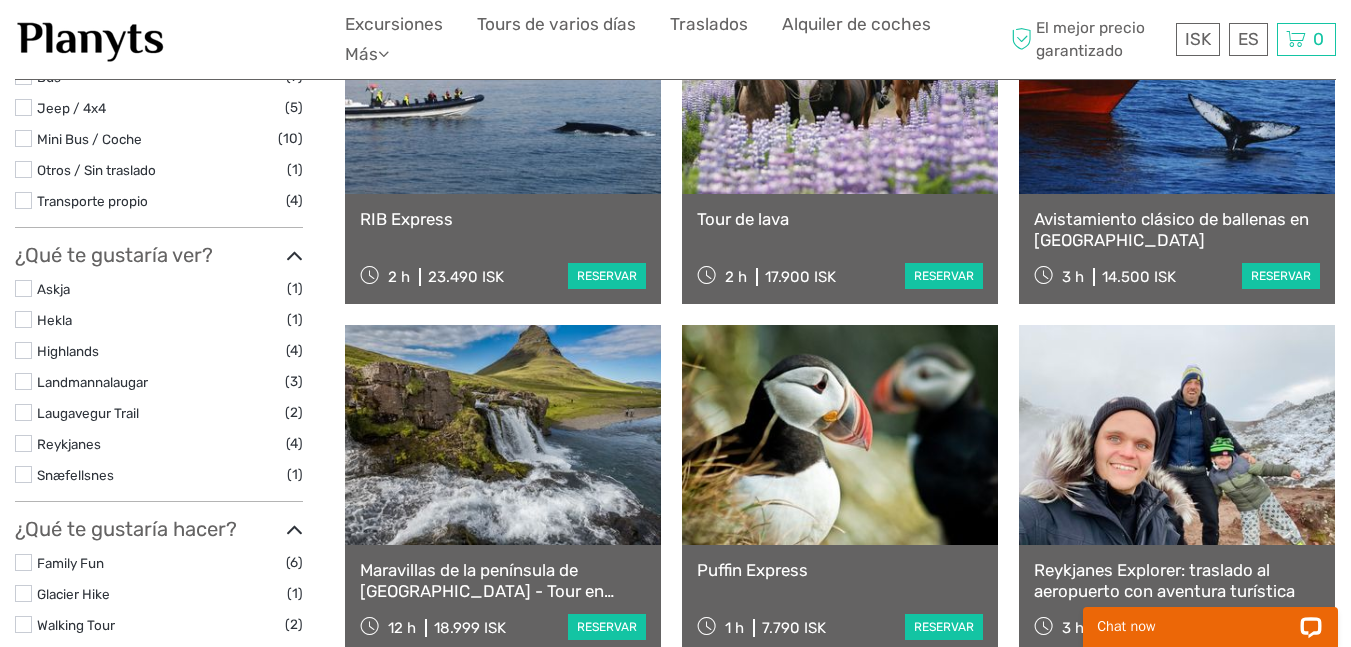 scroll, scrollTop: 600, scrollLeft: 0, axis: vertical 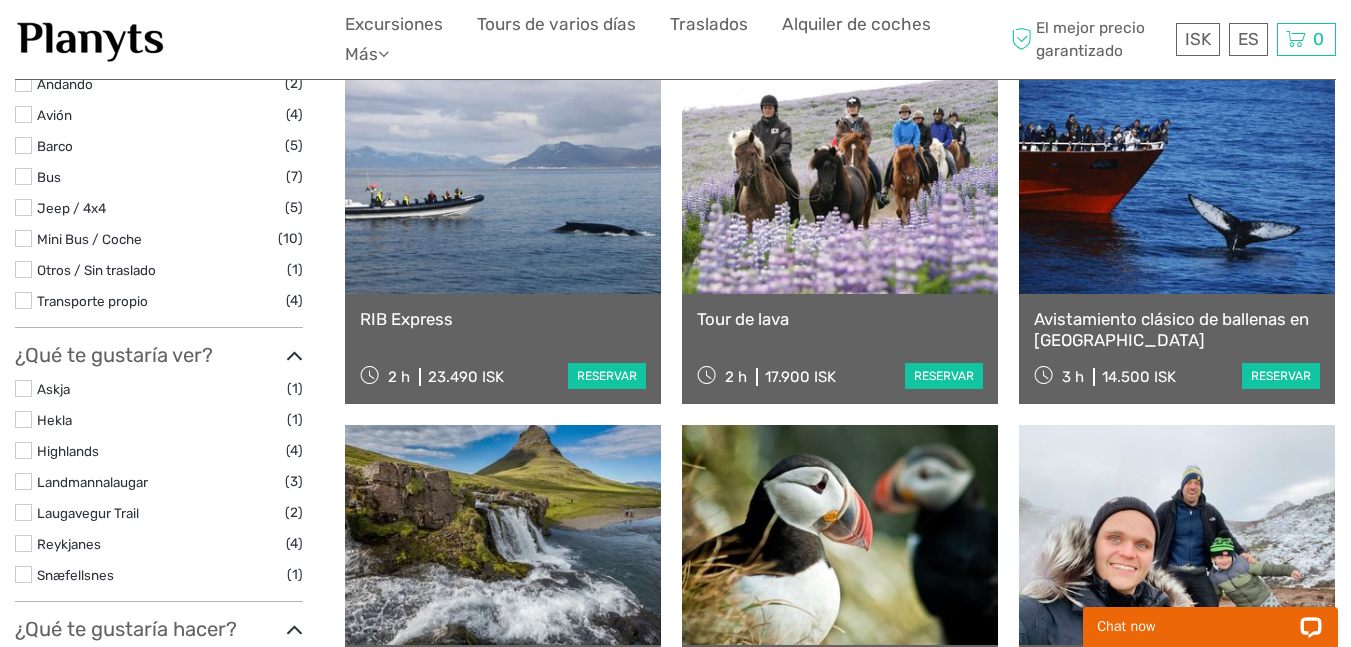 click at bounding box center (503, 184) 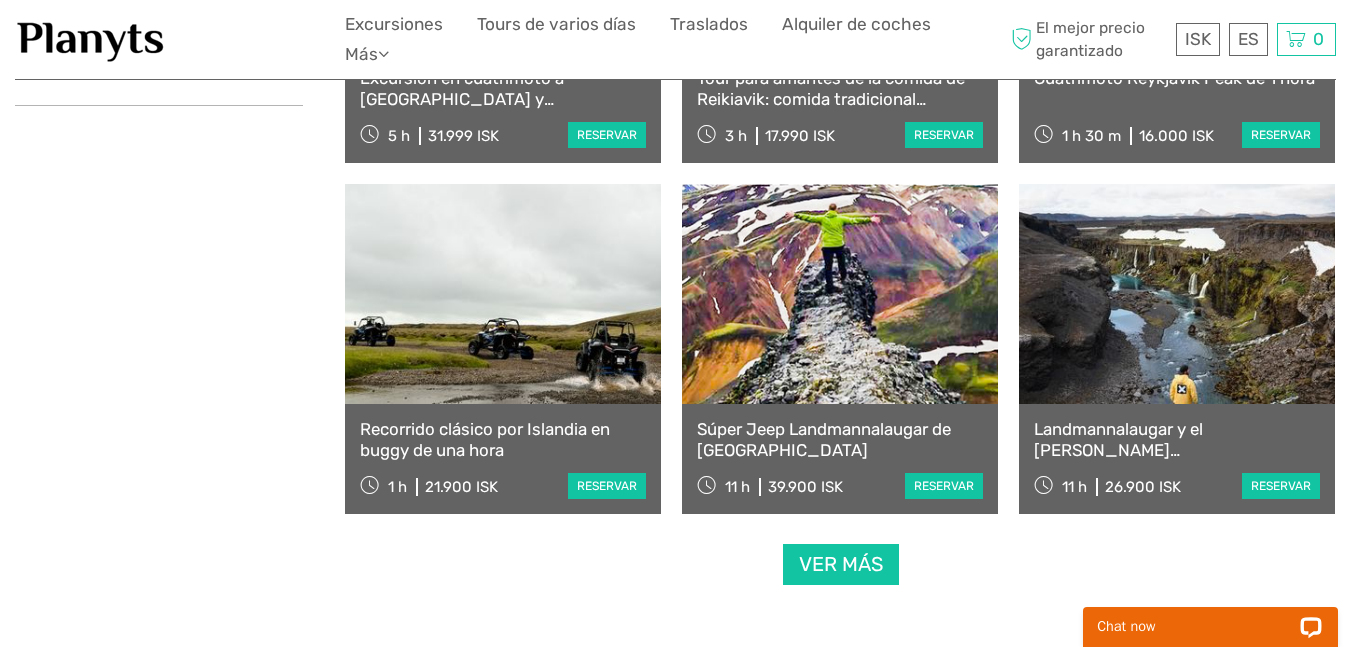 scroll, scrollTop: 1900, scrollLeft: 0, axis: vertical 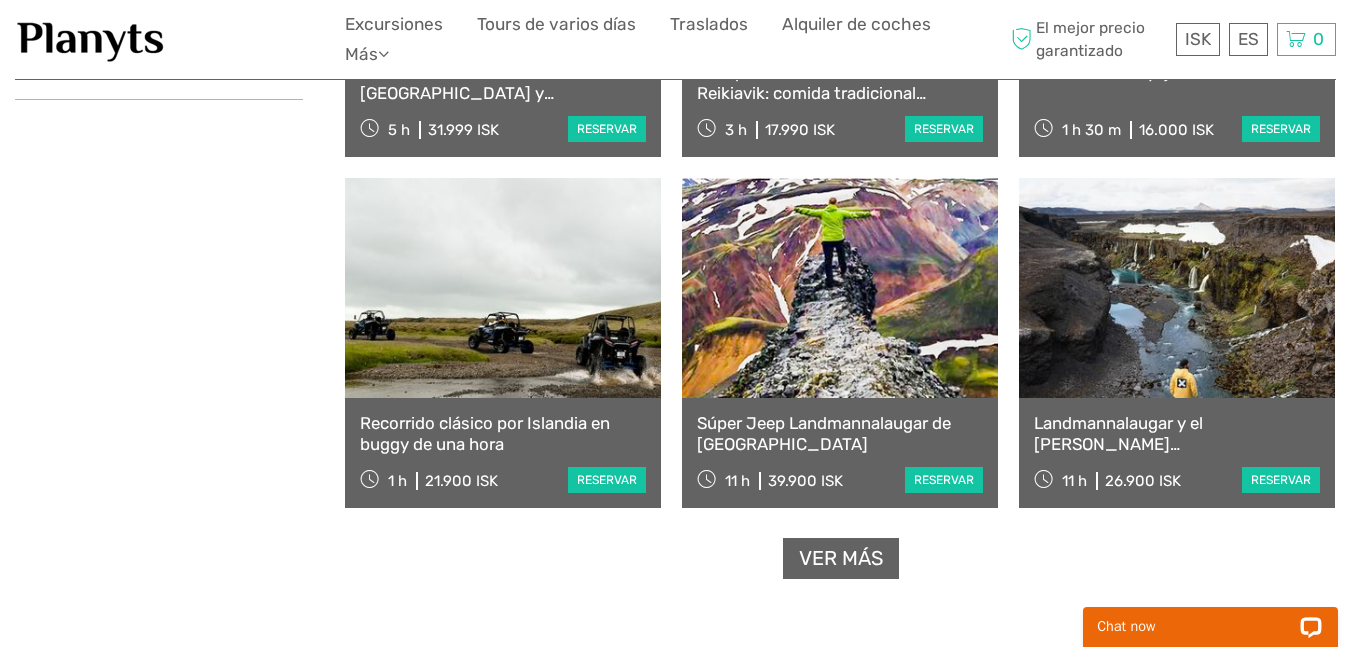 click on "Ver más" at bounding box center (841, 558) 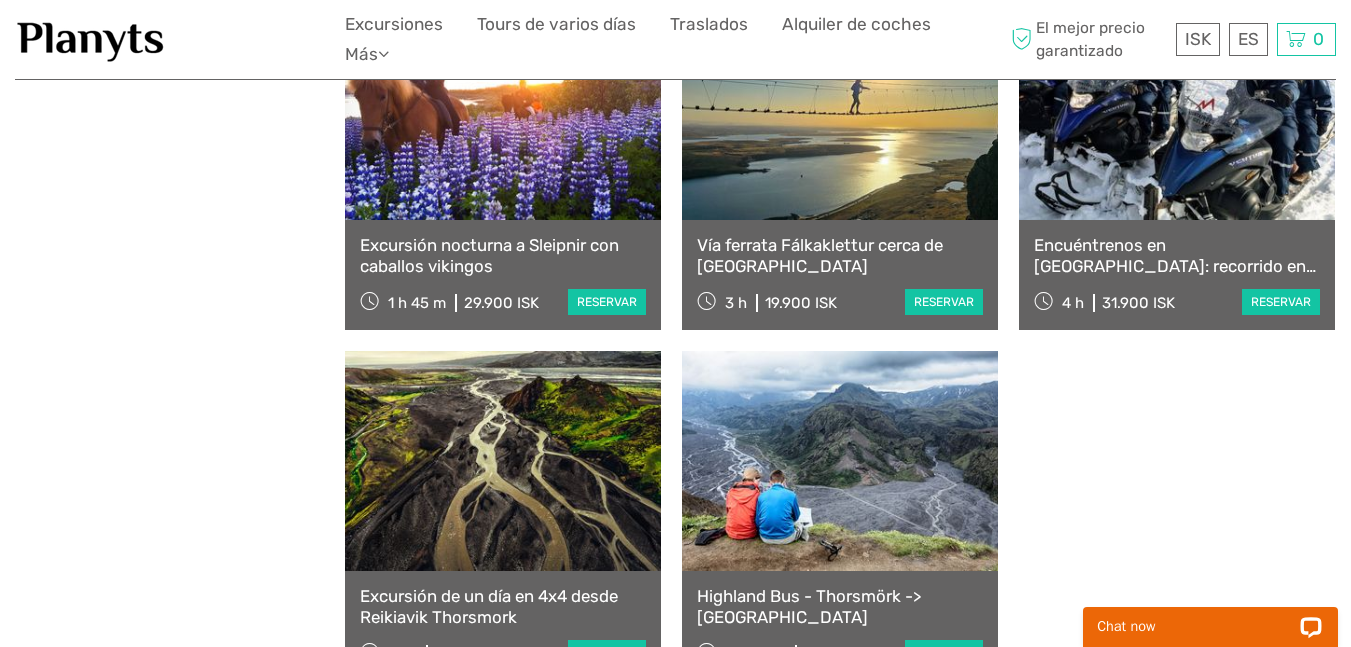 scroll, scrollTop: 4200, scrollLeft: 0, axis: vertical 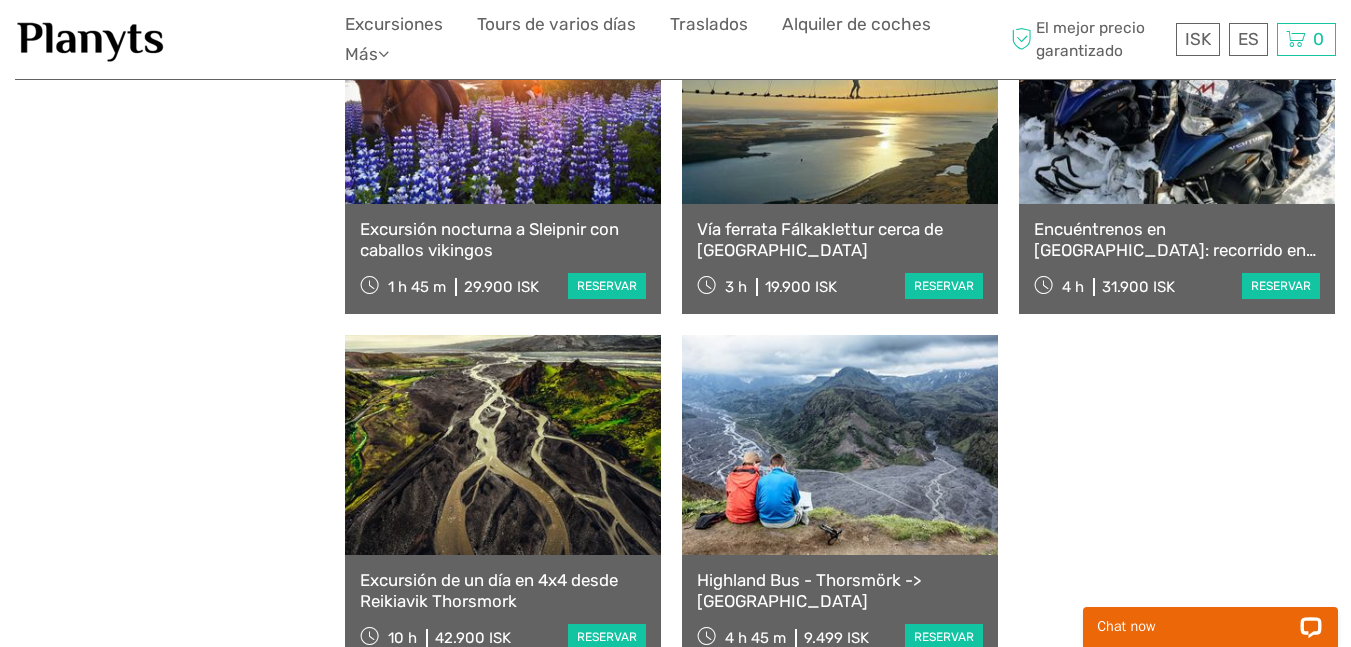 click on "Ver más" at bounding box center [841, 715] 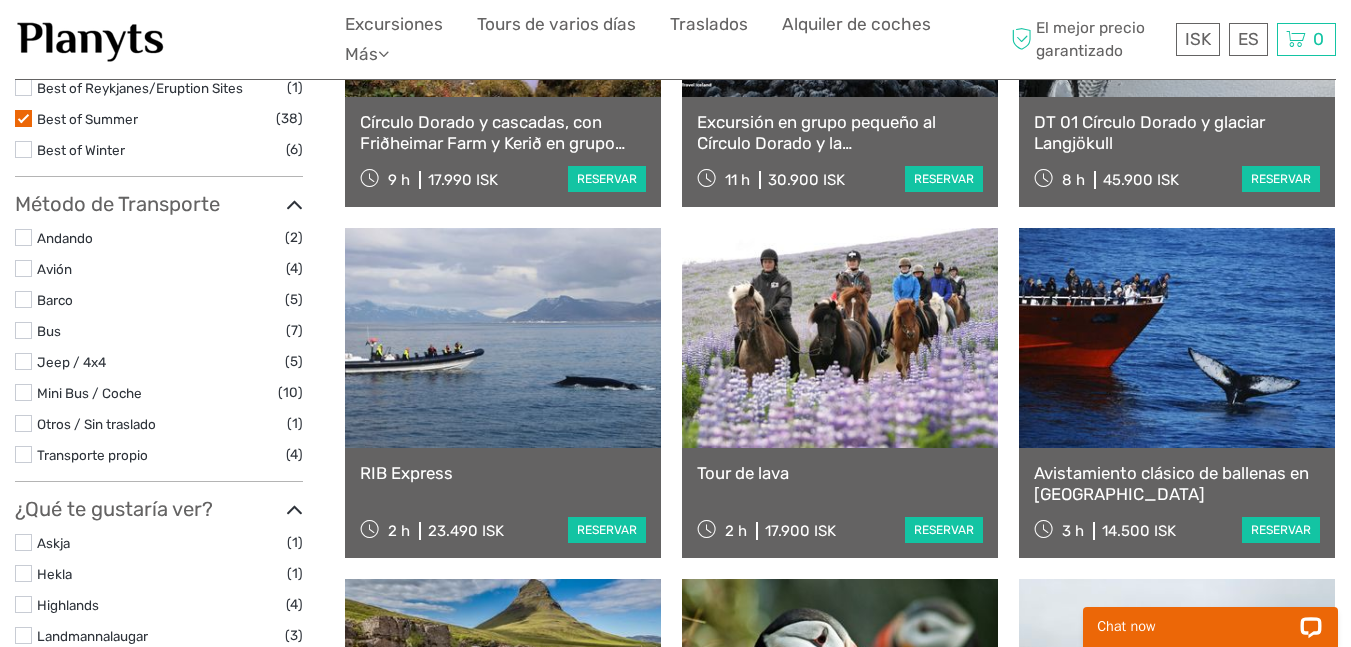 scroll, scrollTop: 400, scrollLeft: 0, axis: vertical 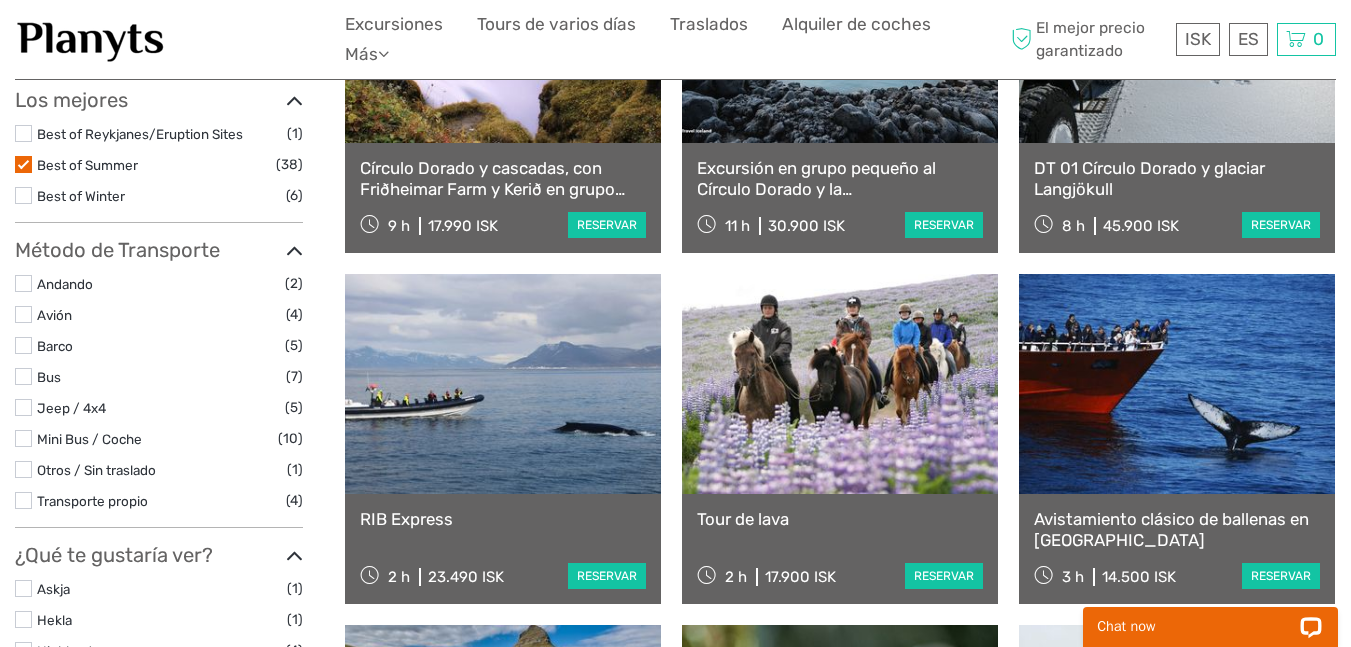 click at bounding box center (23, 345) 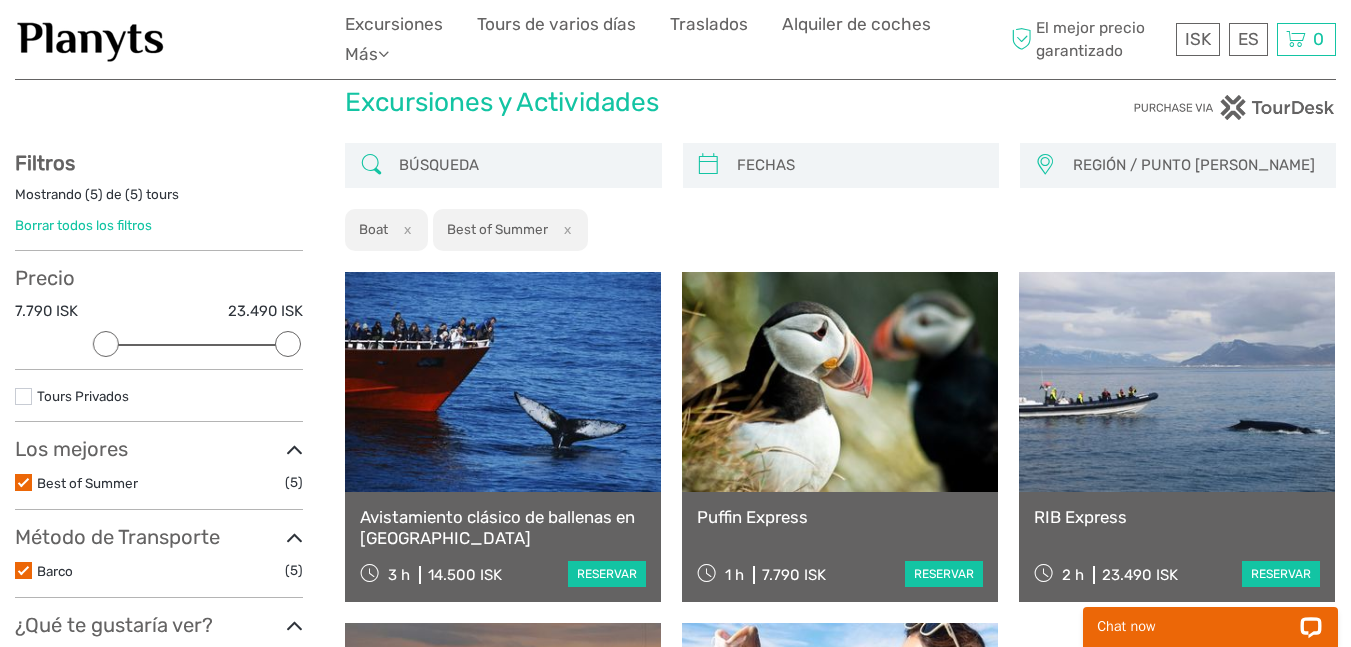 scroll, scrollTop: 0, scrollLeft: 0, axis: both 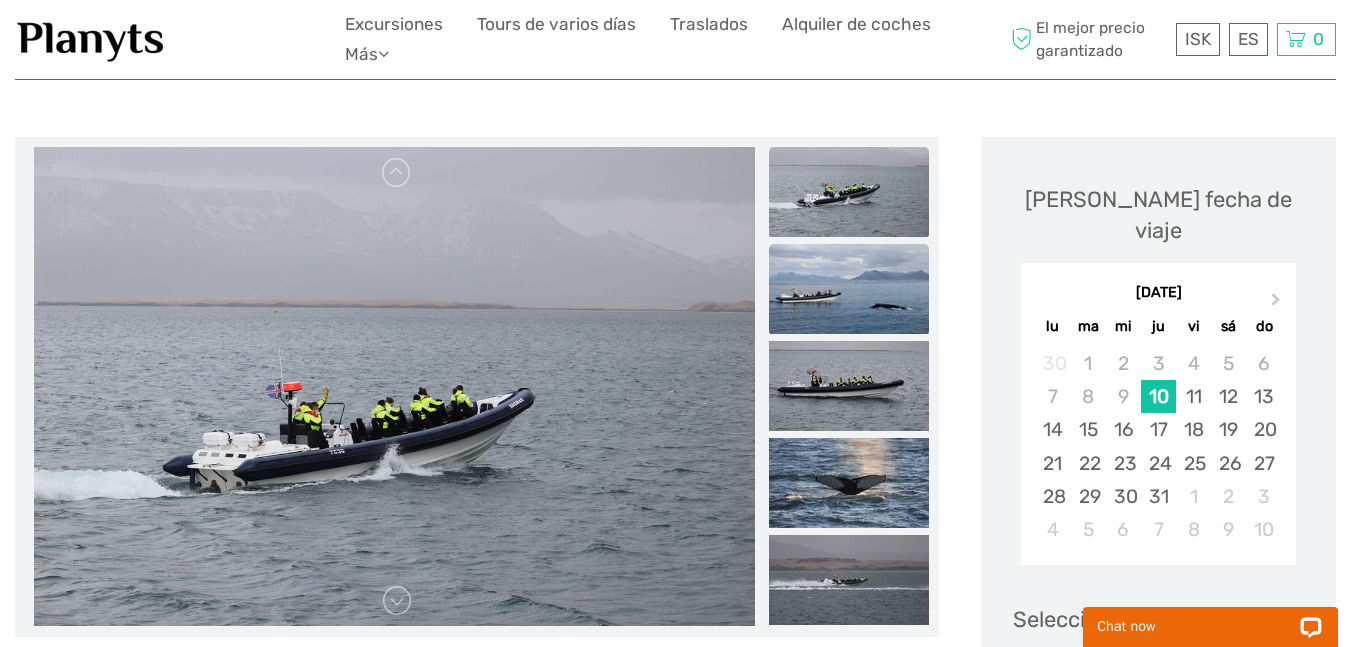 click at bounding box center (849, 289) 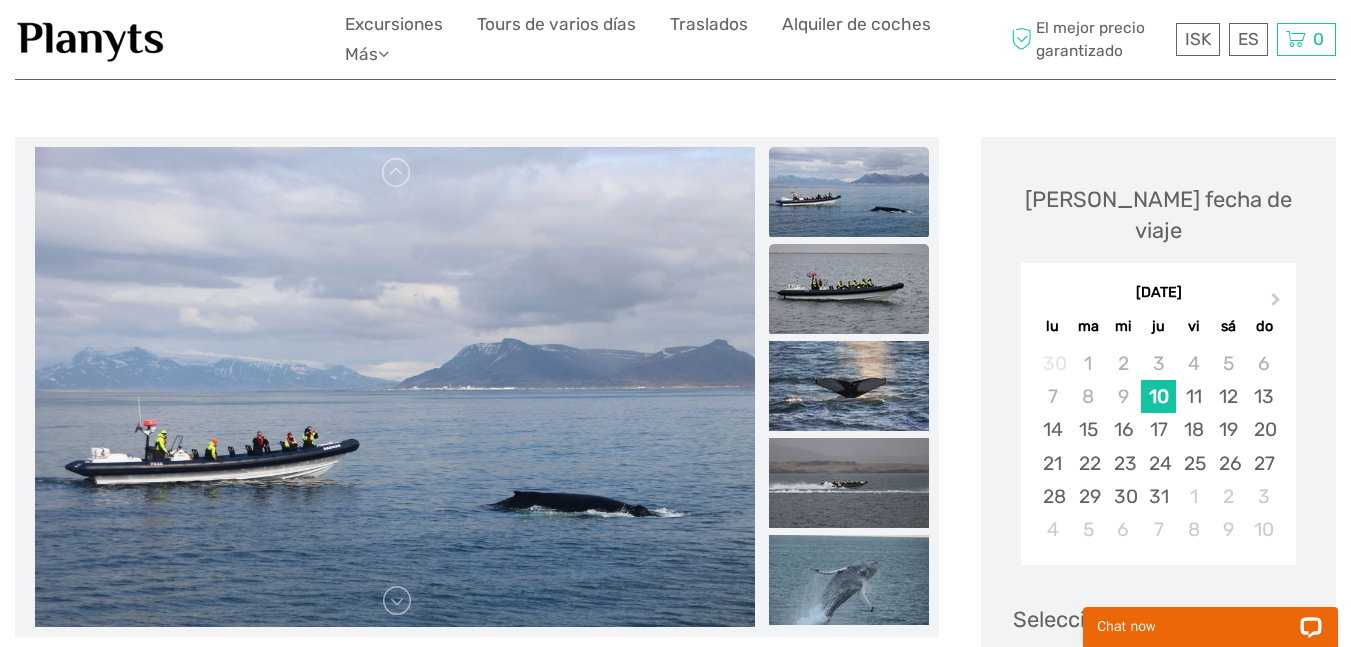click at bounding box center (849, 289) 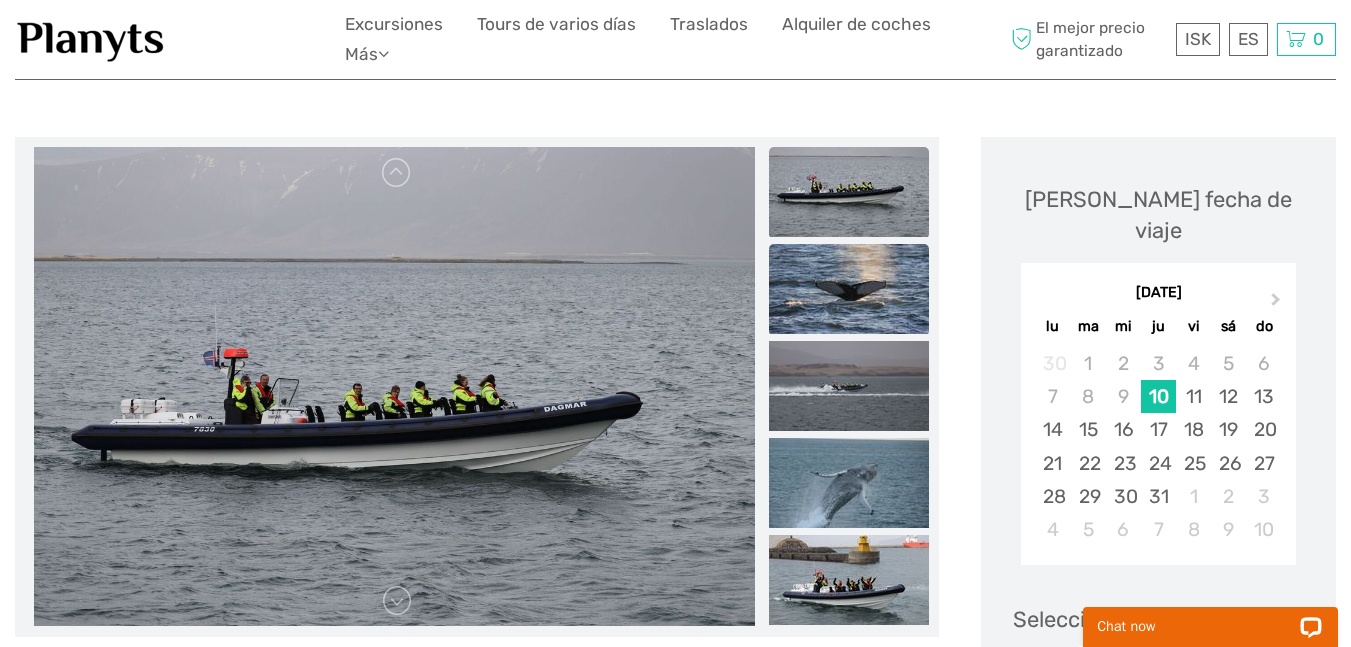 click at bounding box center (849, 289) 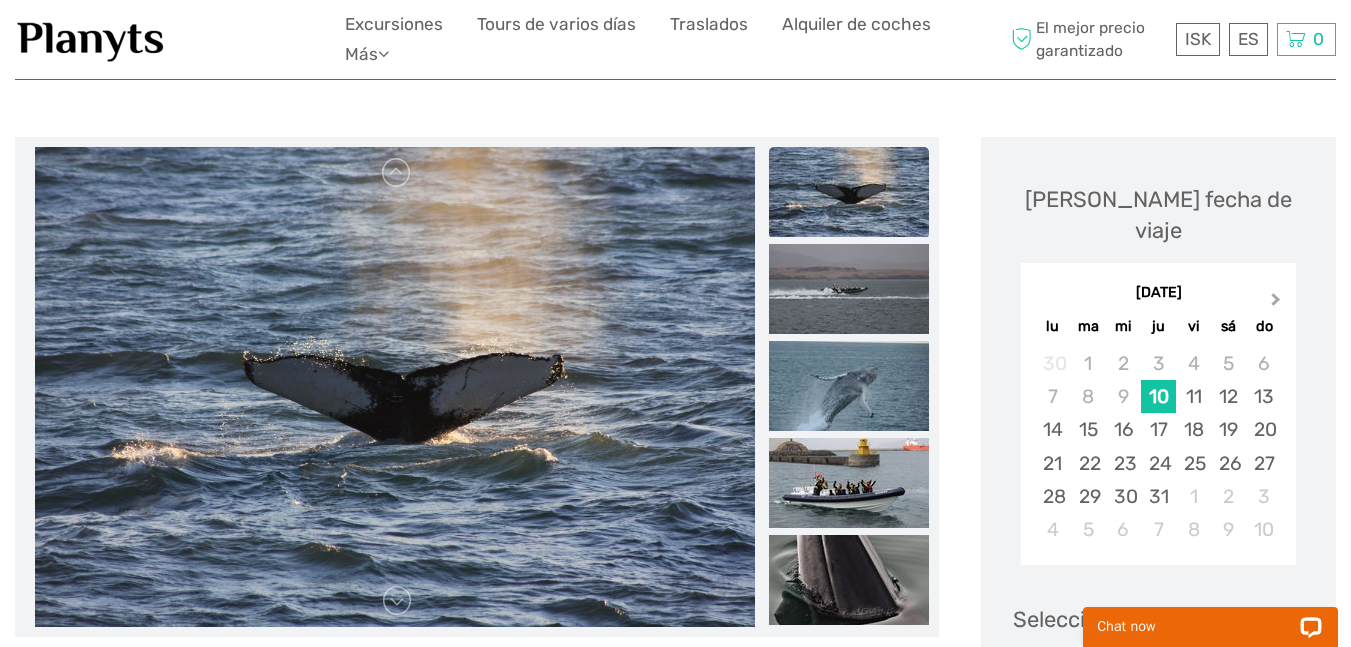 click on "Next Month" at bounding box center [1276, 303] 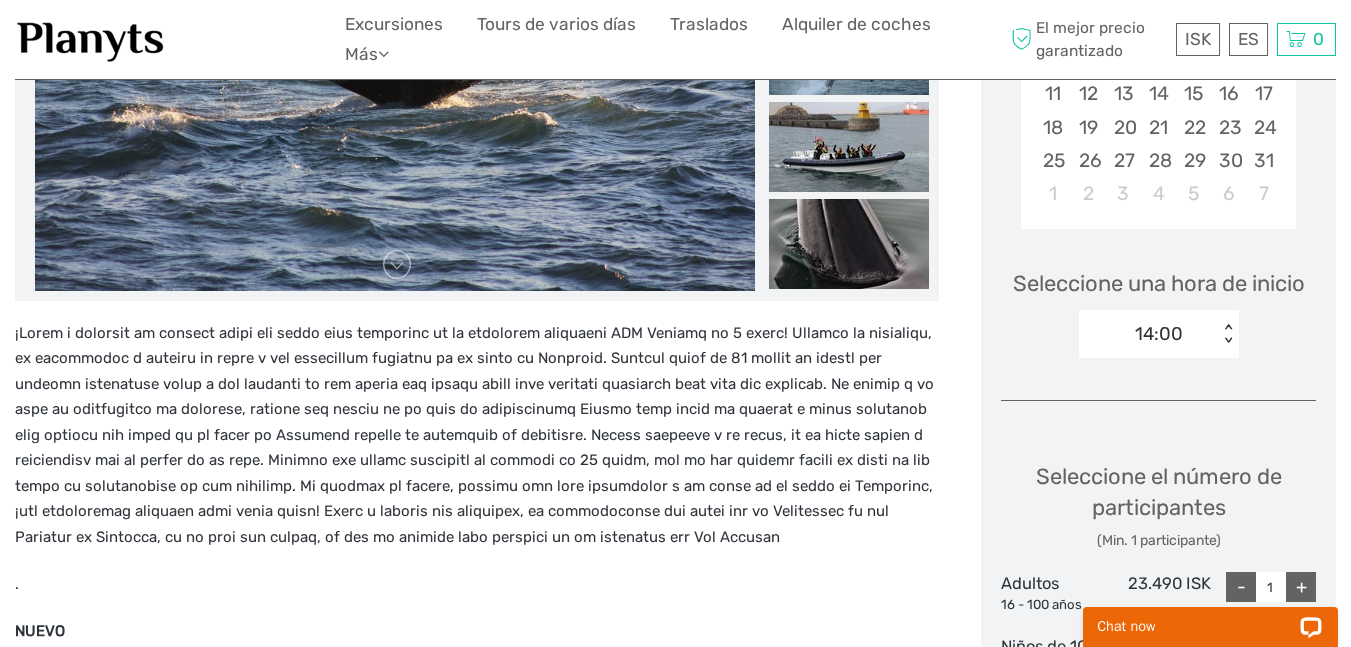 scroll, scrollTop: 500, scrollLeft: 0, axis: vertical 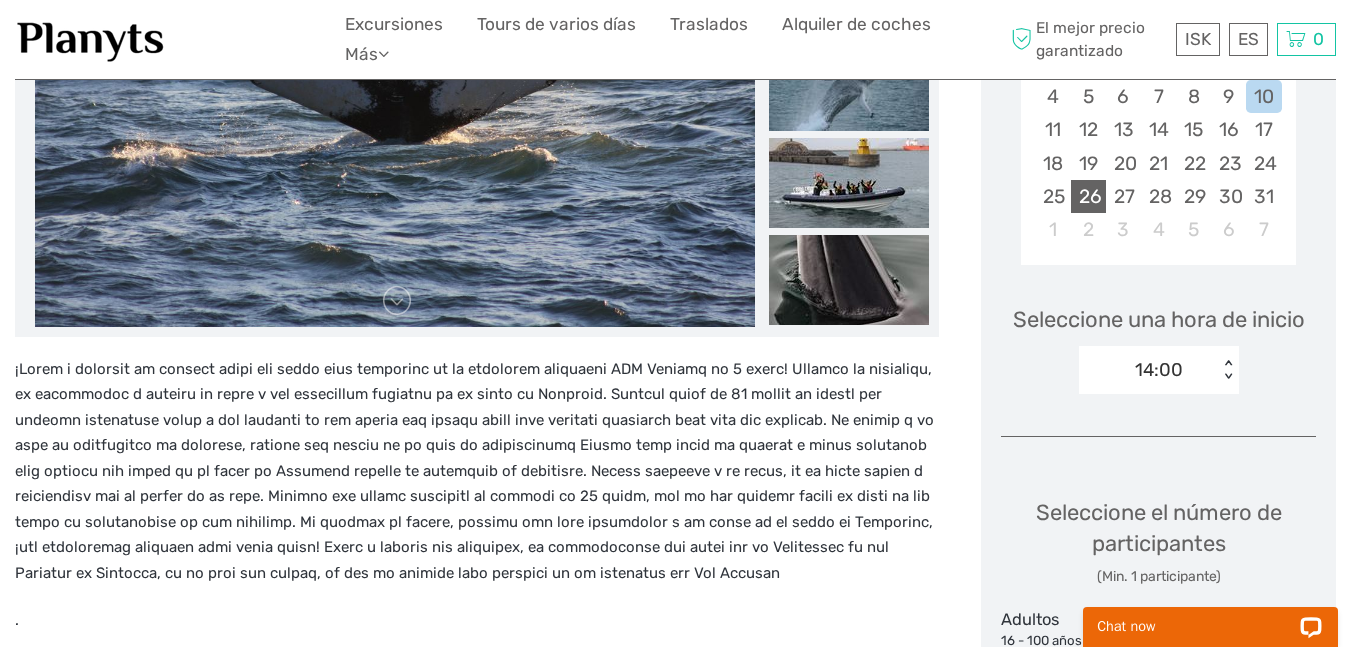 click on "26" at bounding box center [1088, 196] 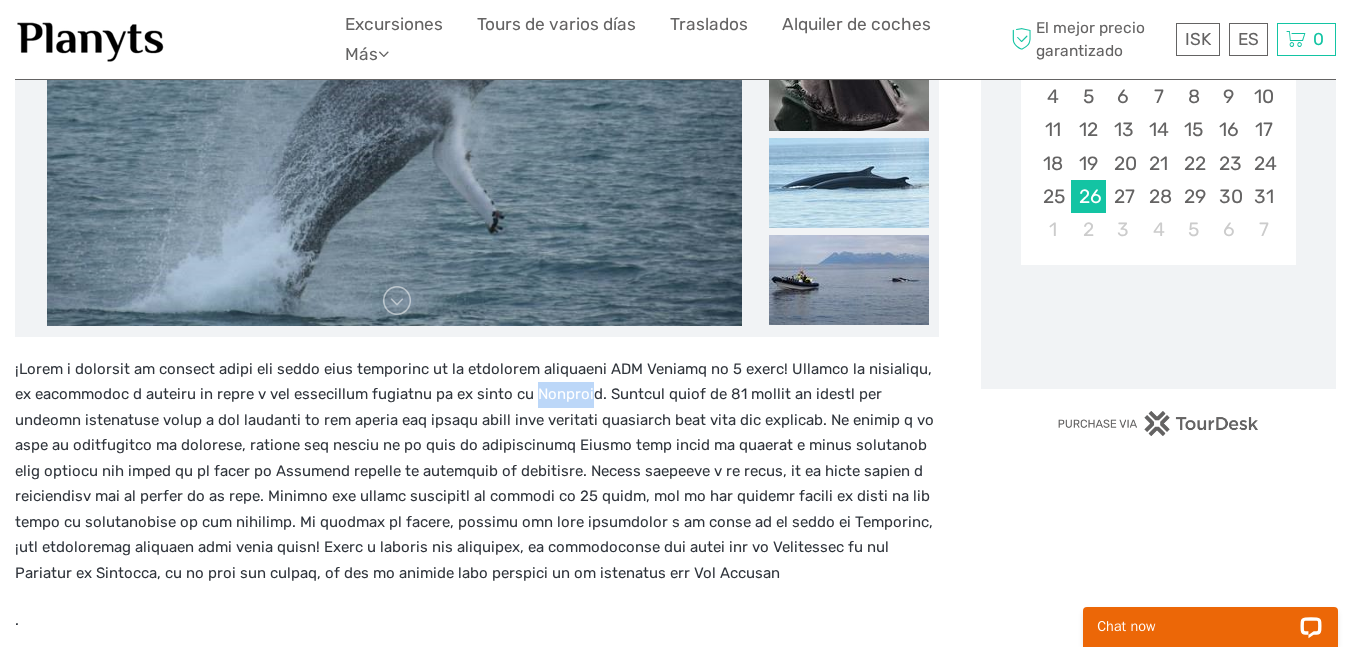 drag, startPoint x: 521, startPoint y: 395, endPoint x: 573, endPoint y: 393, distance: 52.03845 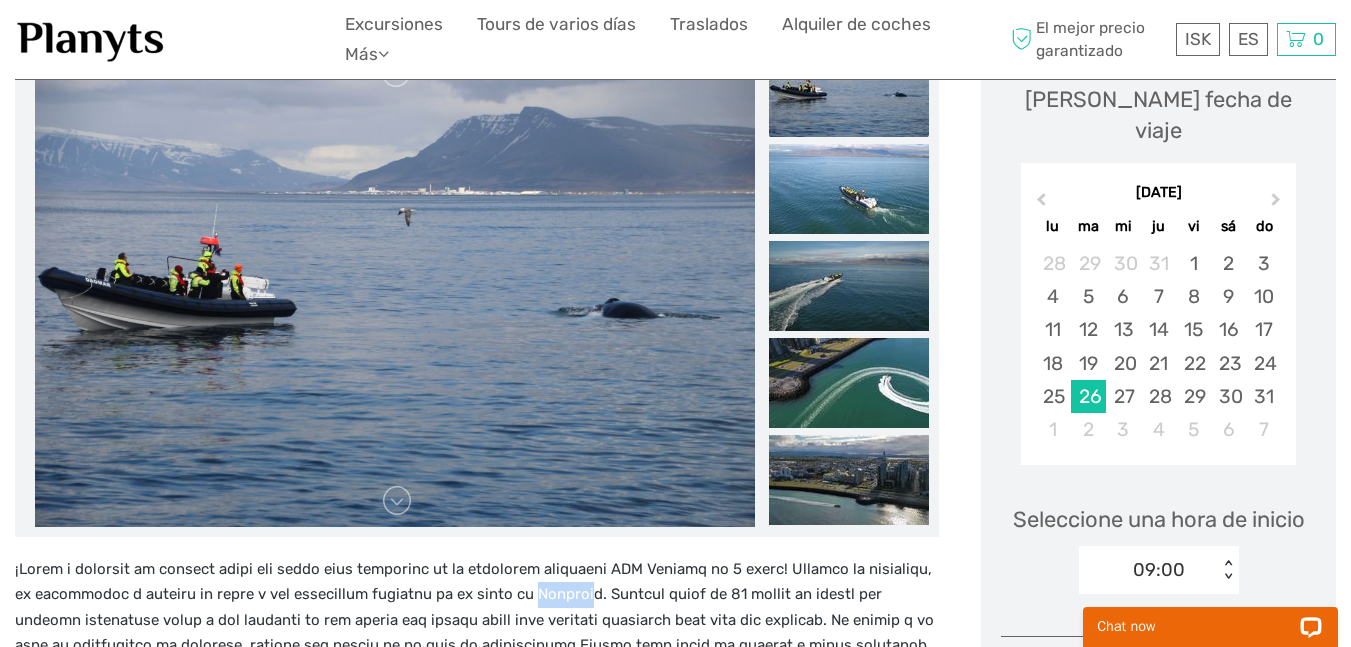 scroll, scrollTop: 200, scrollLeft: 0, axis: vertical 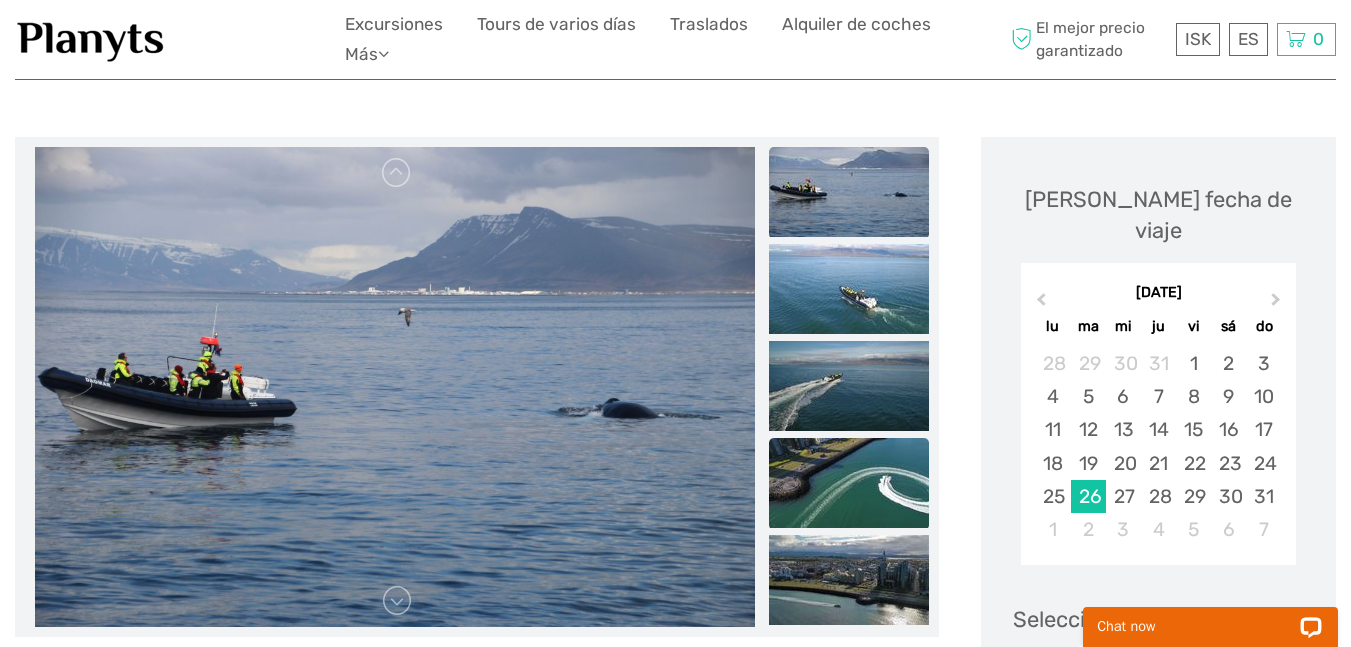 click at bounding box center (849, 483) 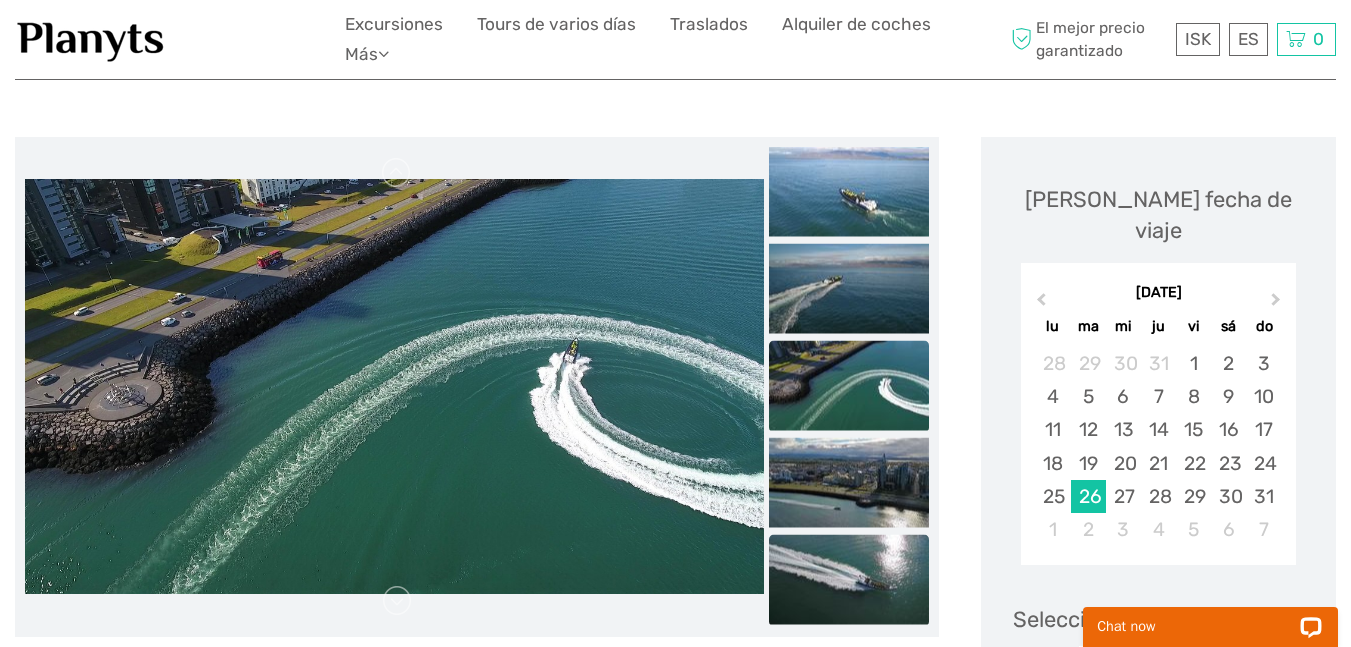click at bounding box center (849, 579) 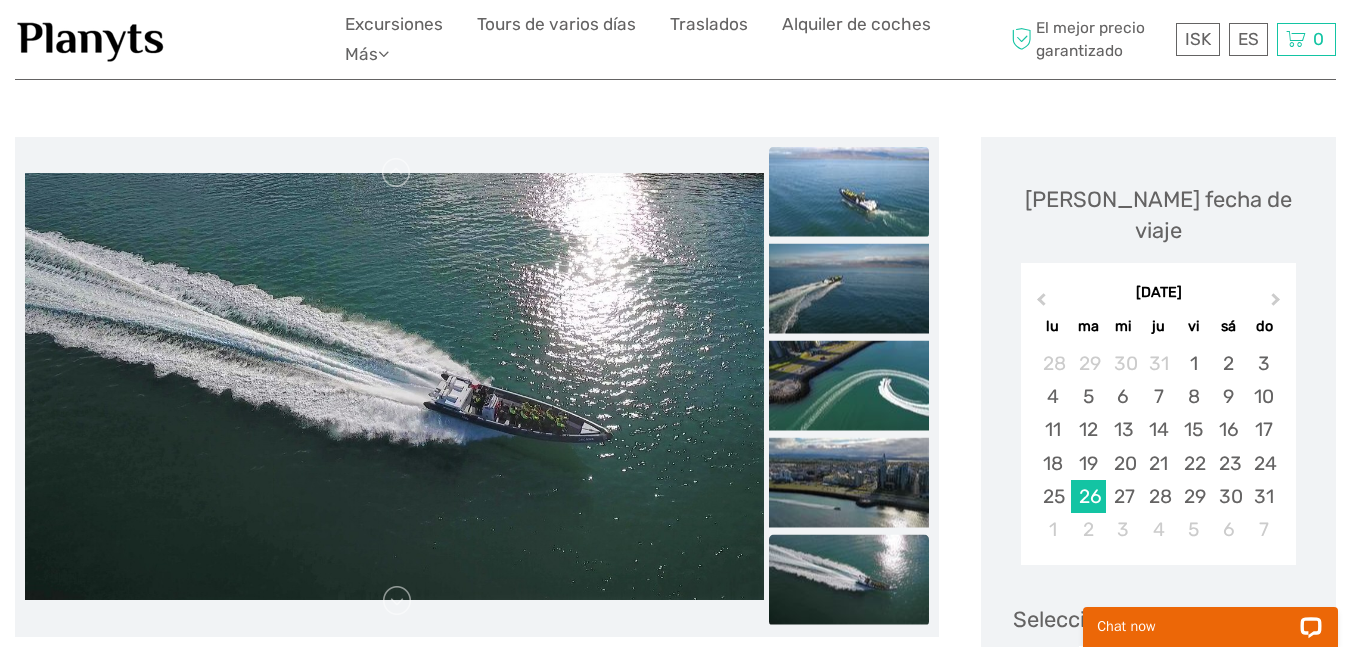 click at bounding box center (849, 191) 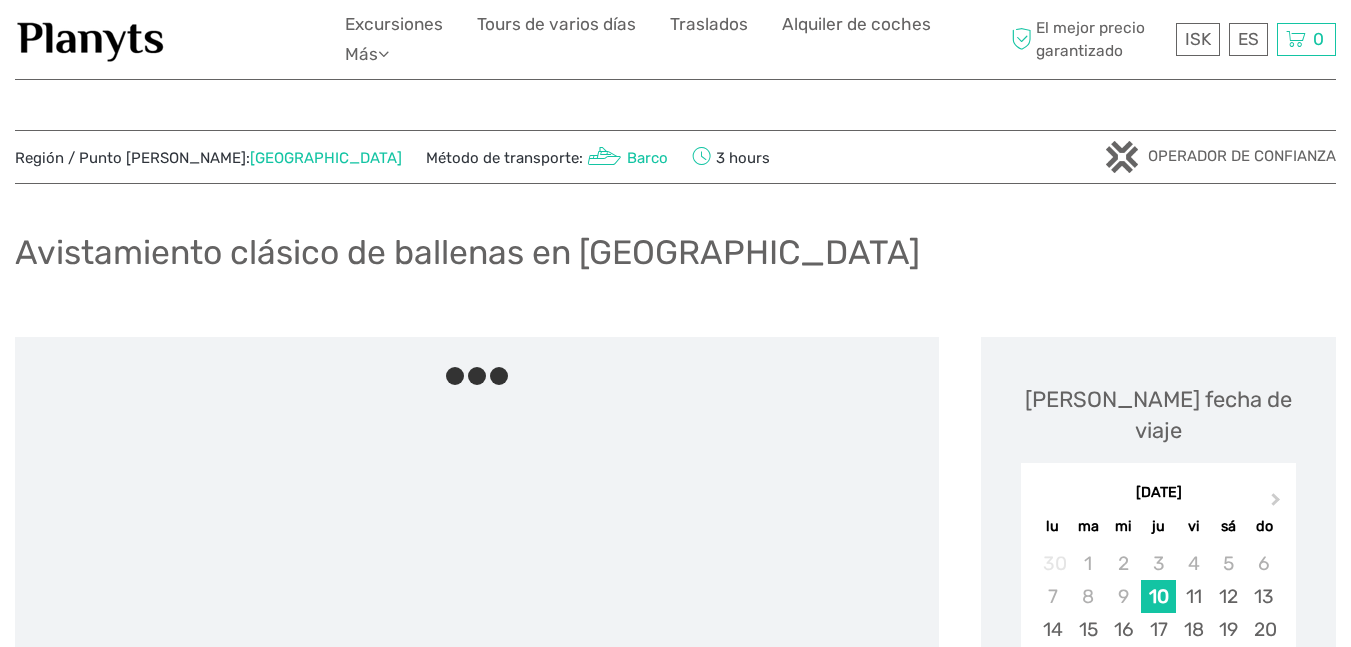 scroll, scrollTop: 0, scrollLeft: 0, axis: both 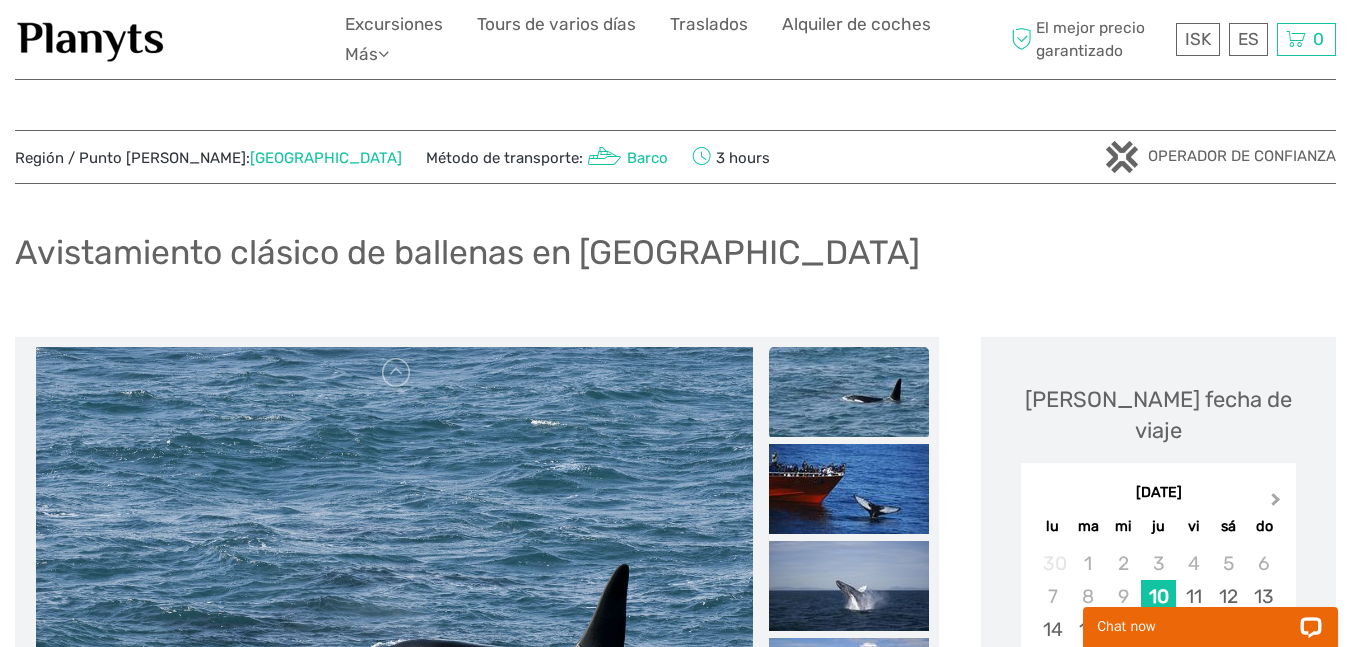 click on "Next Month" at bounding box center [1278, 504] 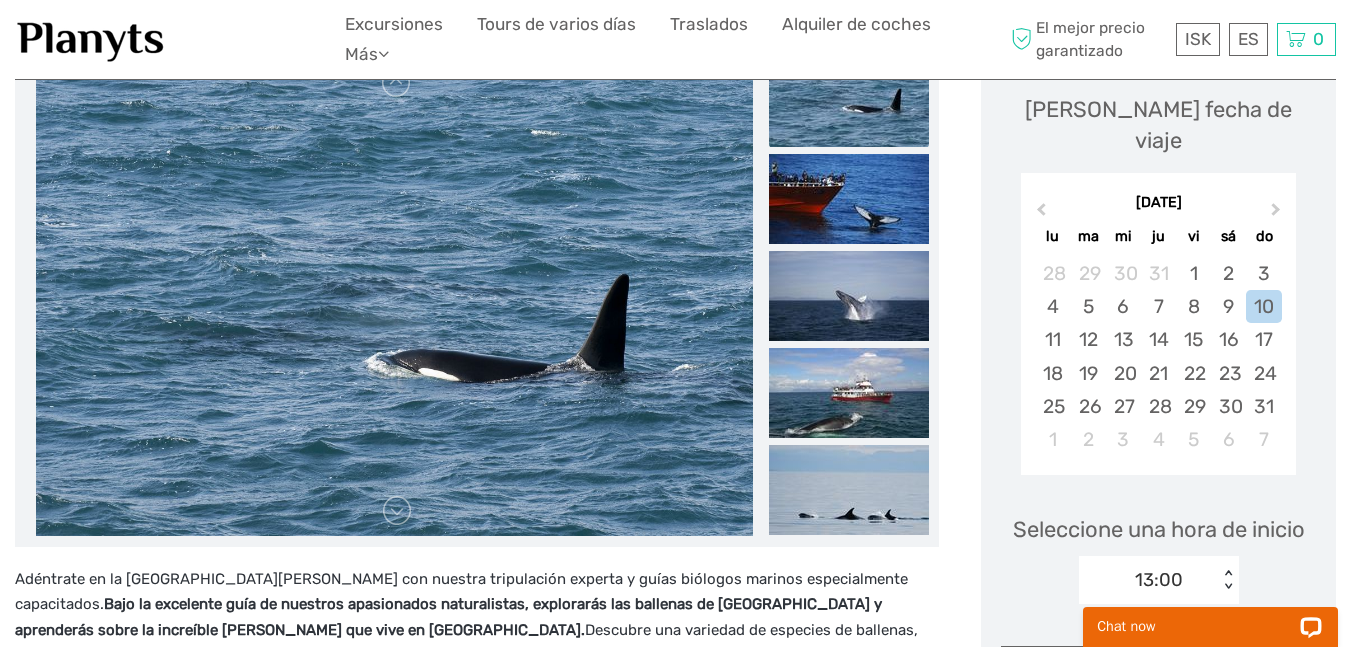 scroll, scrollTop: 300, scrollLeft: 0, axis: vertical 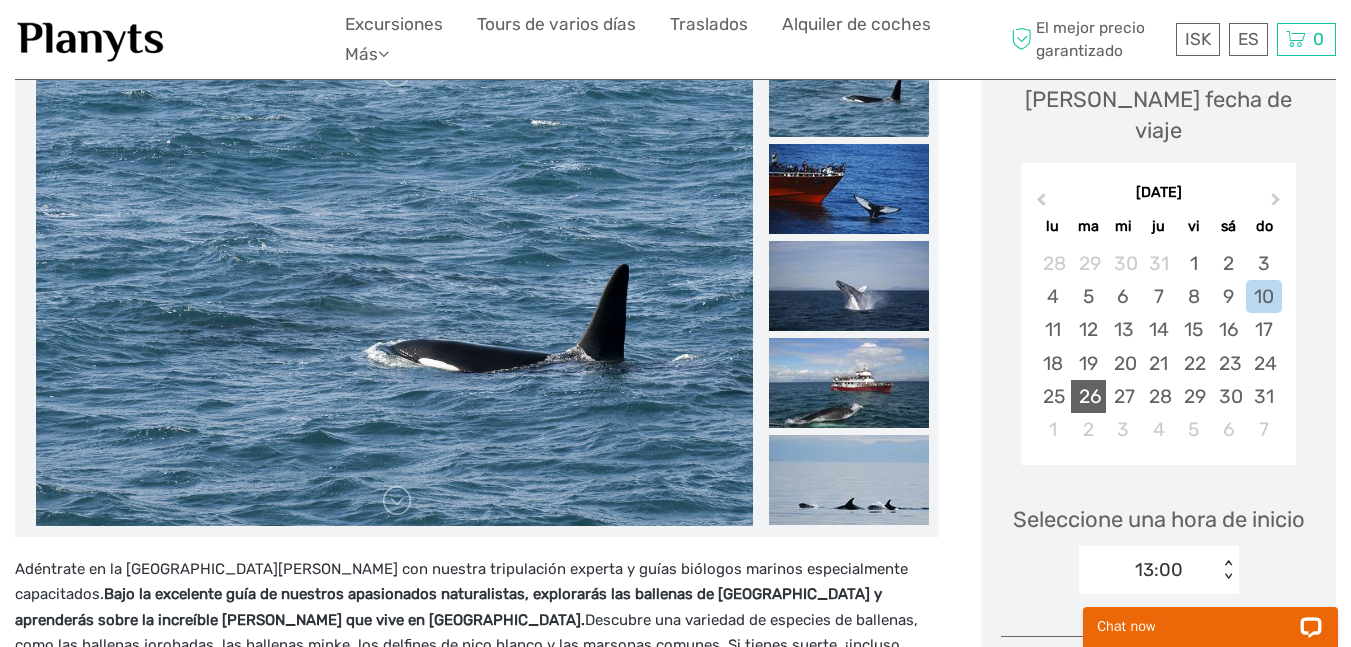 click on "26" at bounding box center [1088, 396] 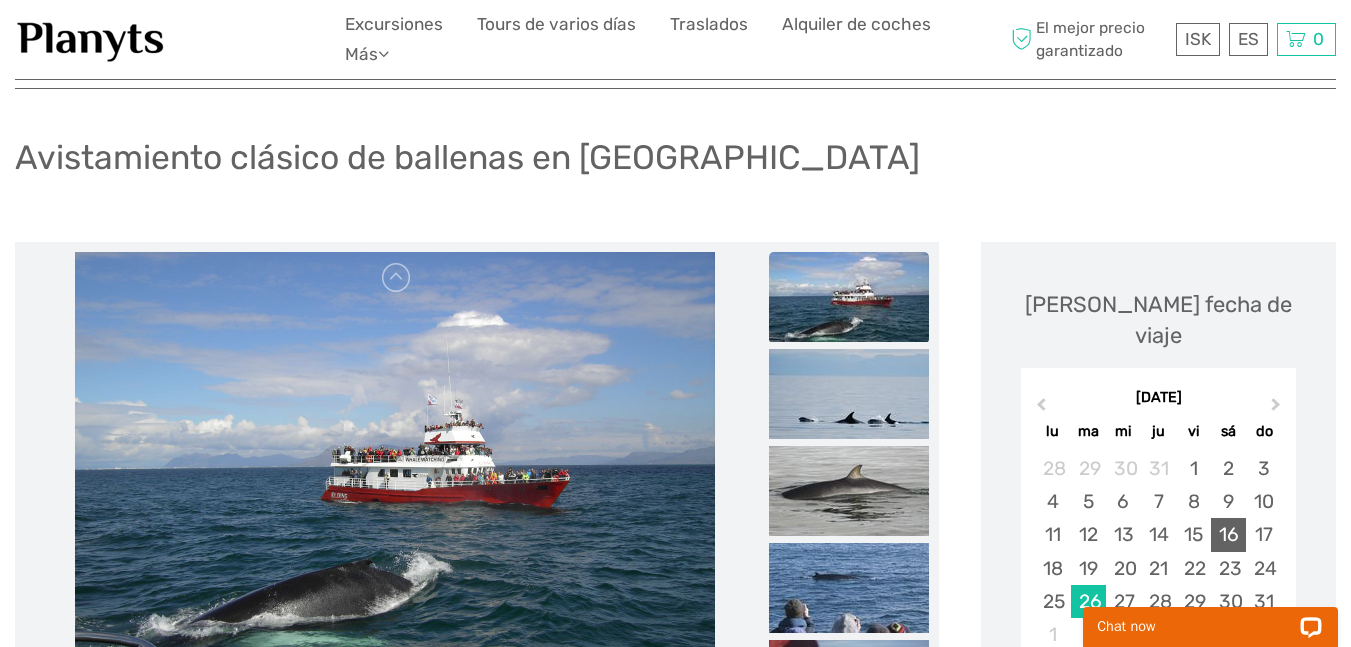 scroll, scrollTop: 0, scrollLeft: 0, axis: both 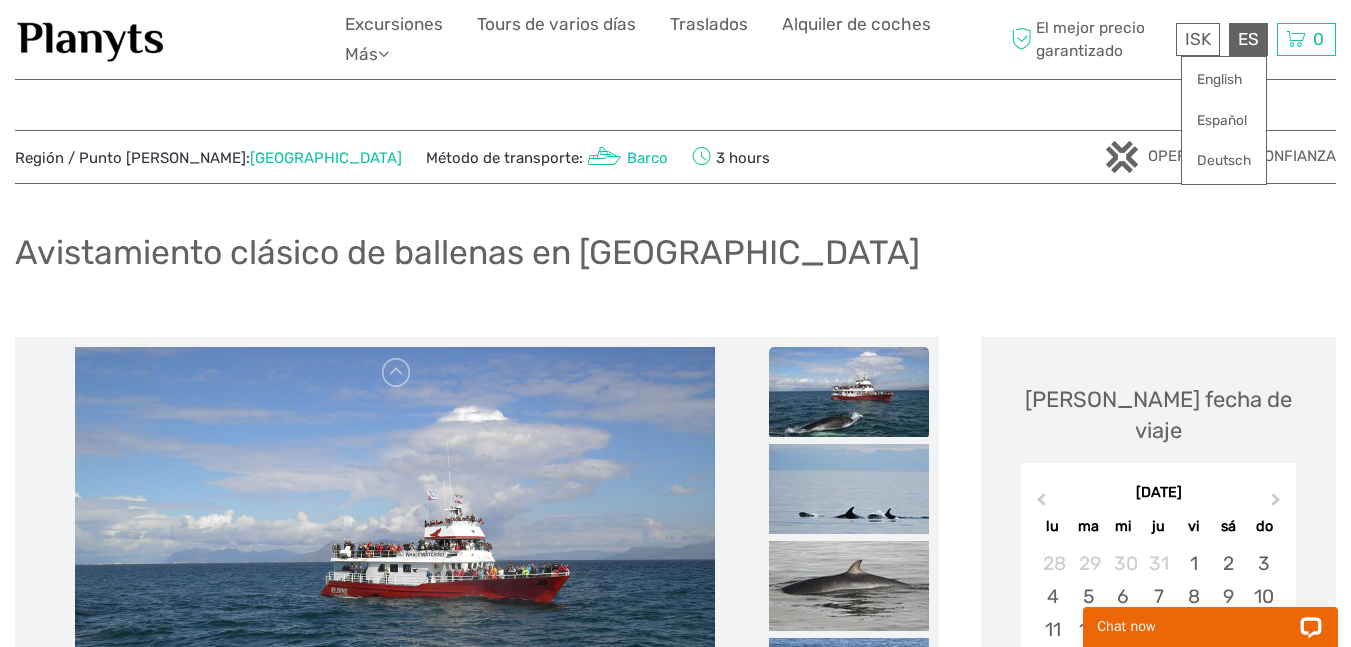 click on "ES
English
Español
Deutsch" at bounding box center [1248, 39] 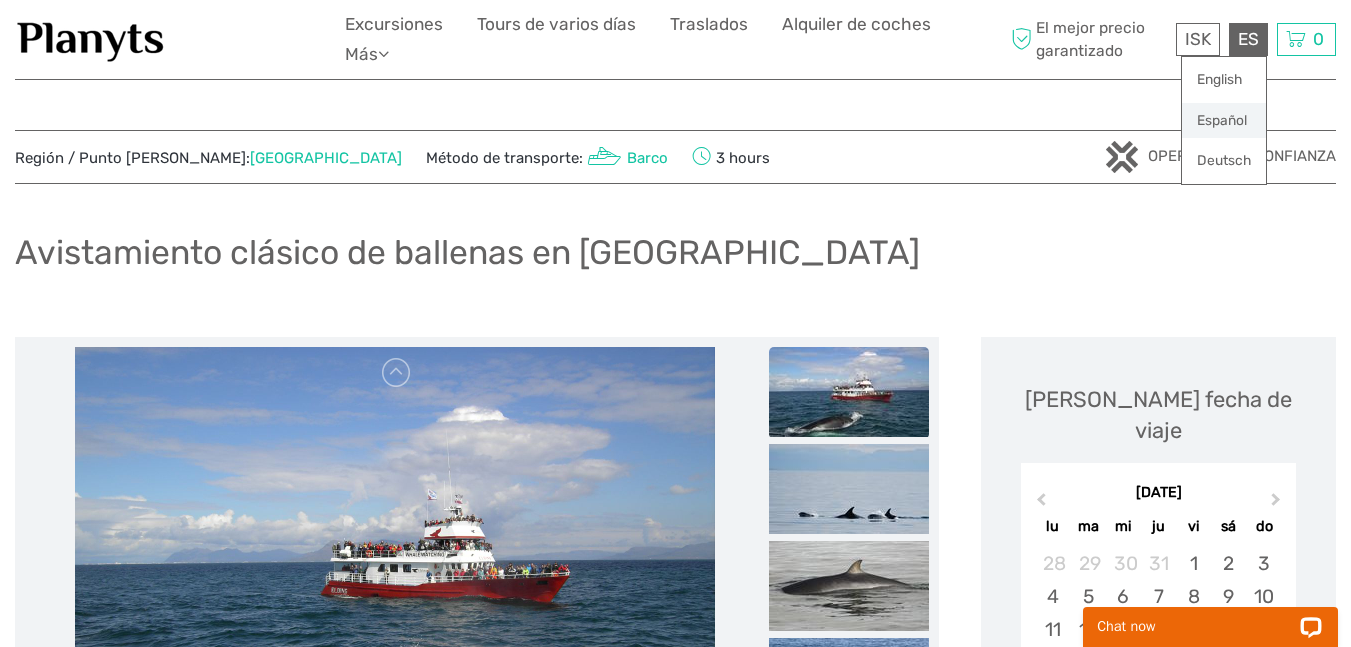 click on "Español" at bounding box center [1224, 121] 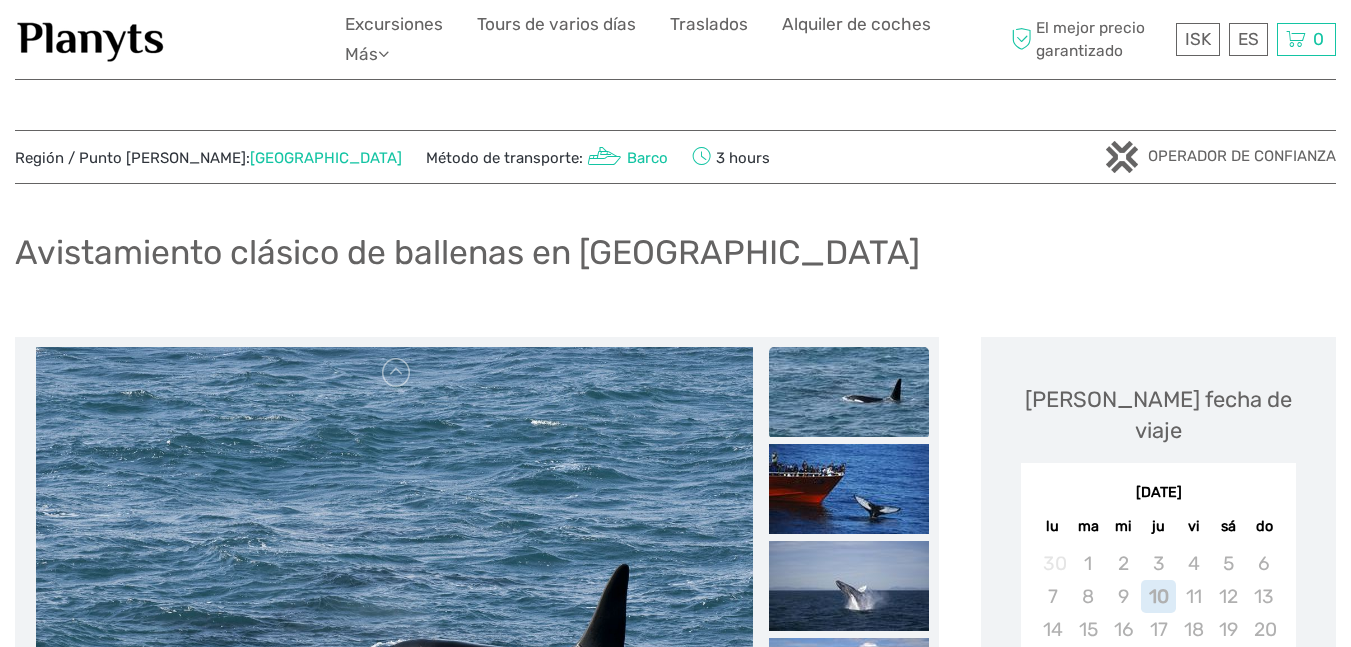 scroll, scrollTop: 129, scrollLeft: 0, axis: vertical 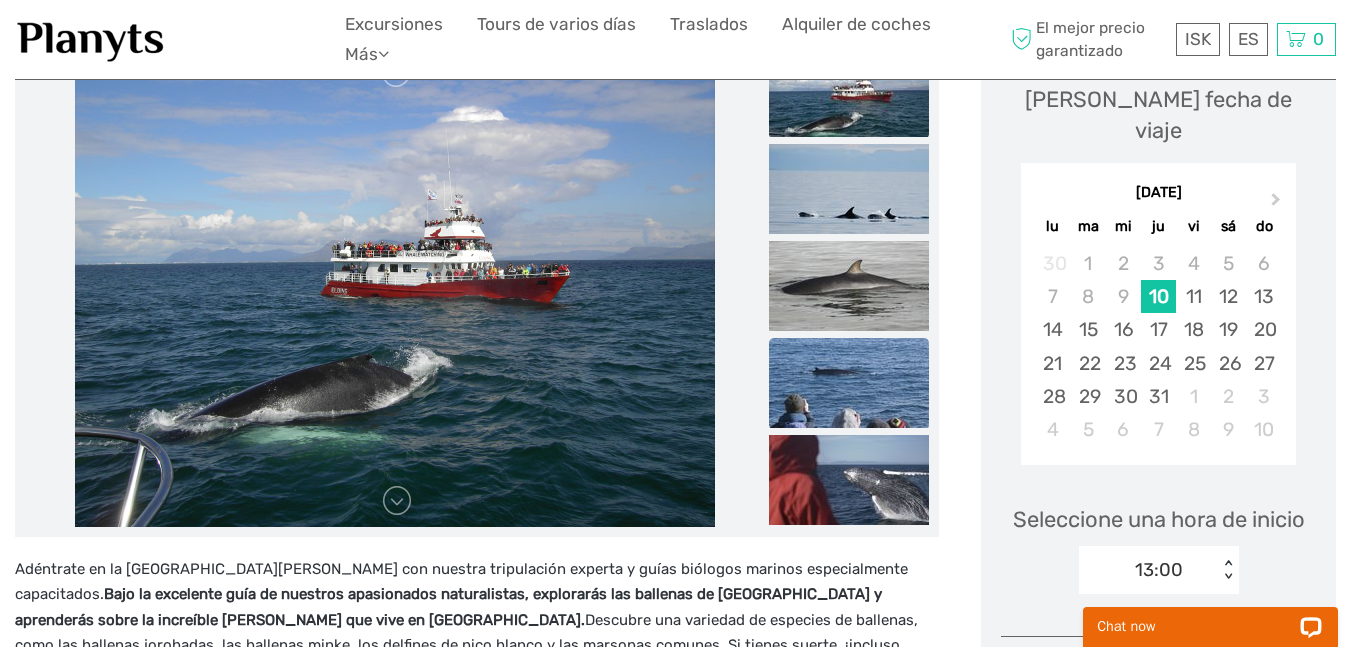 click at bounding box center [849, 383] 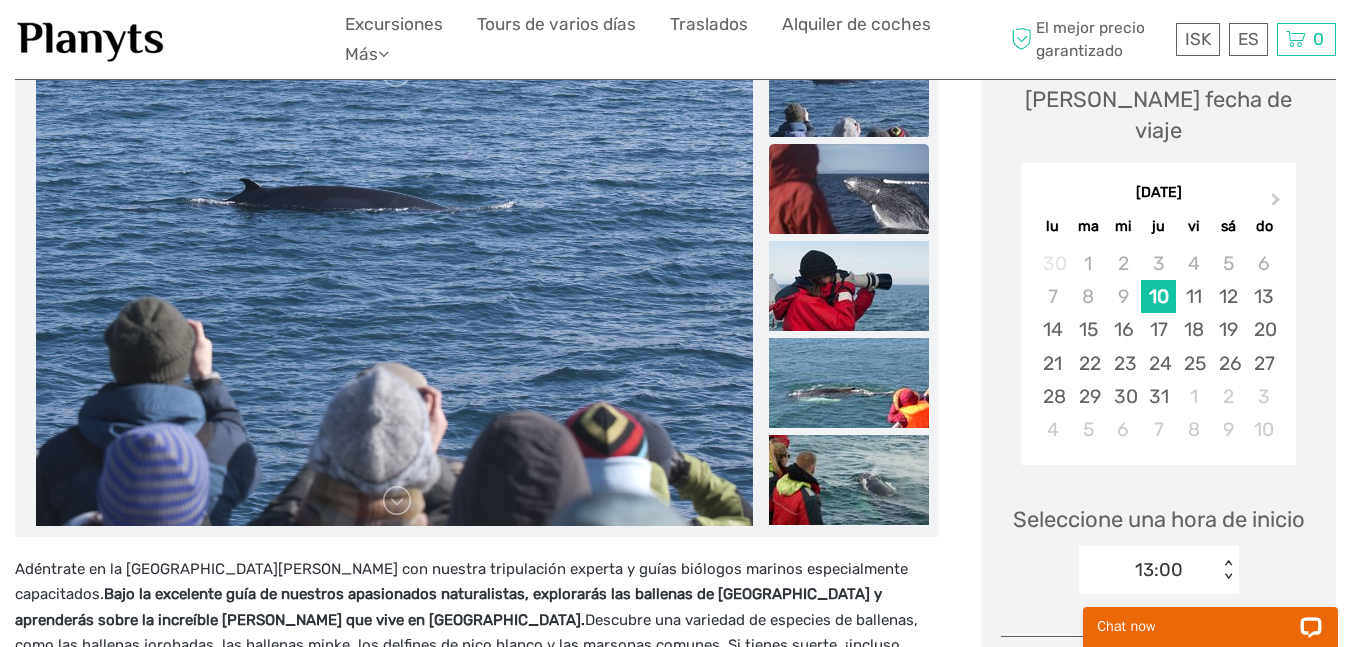click at bounding box center (849, 189) 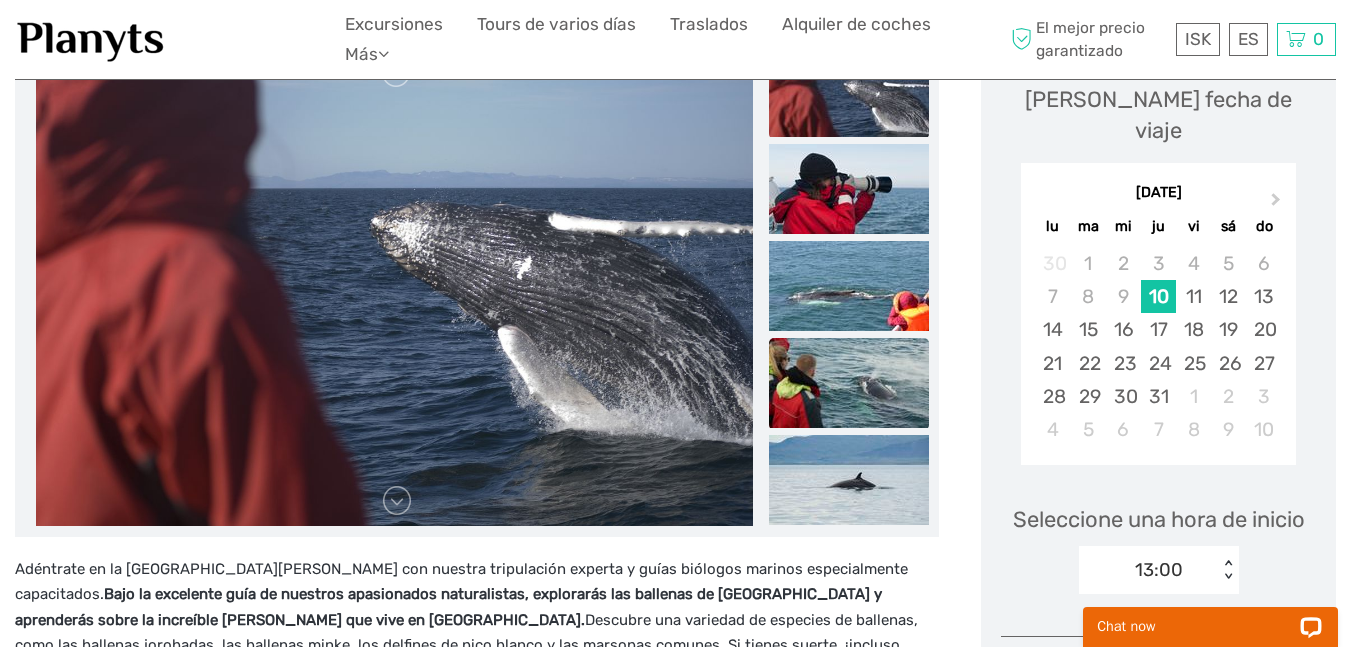 click at bounding box center [849, 383] 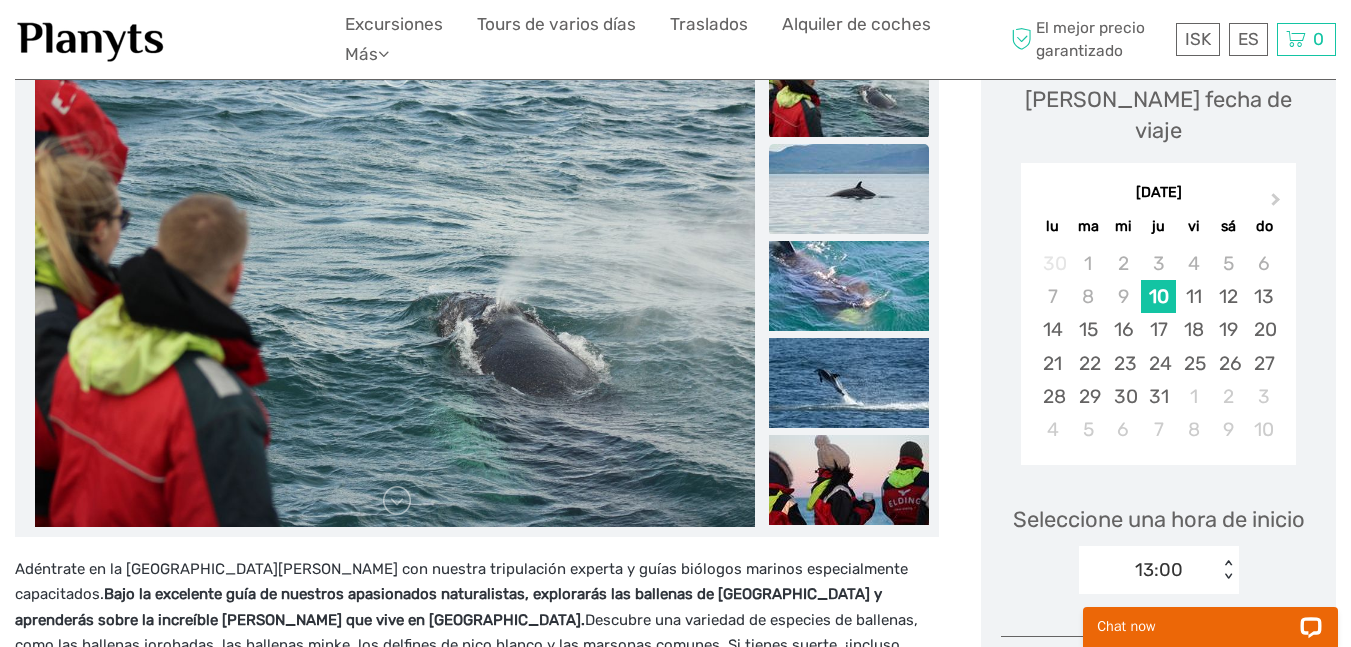 click at bounding box center [849, 189] 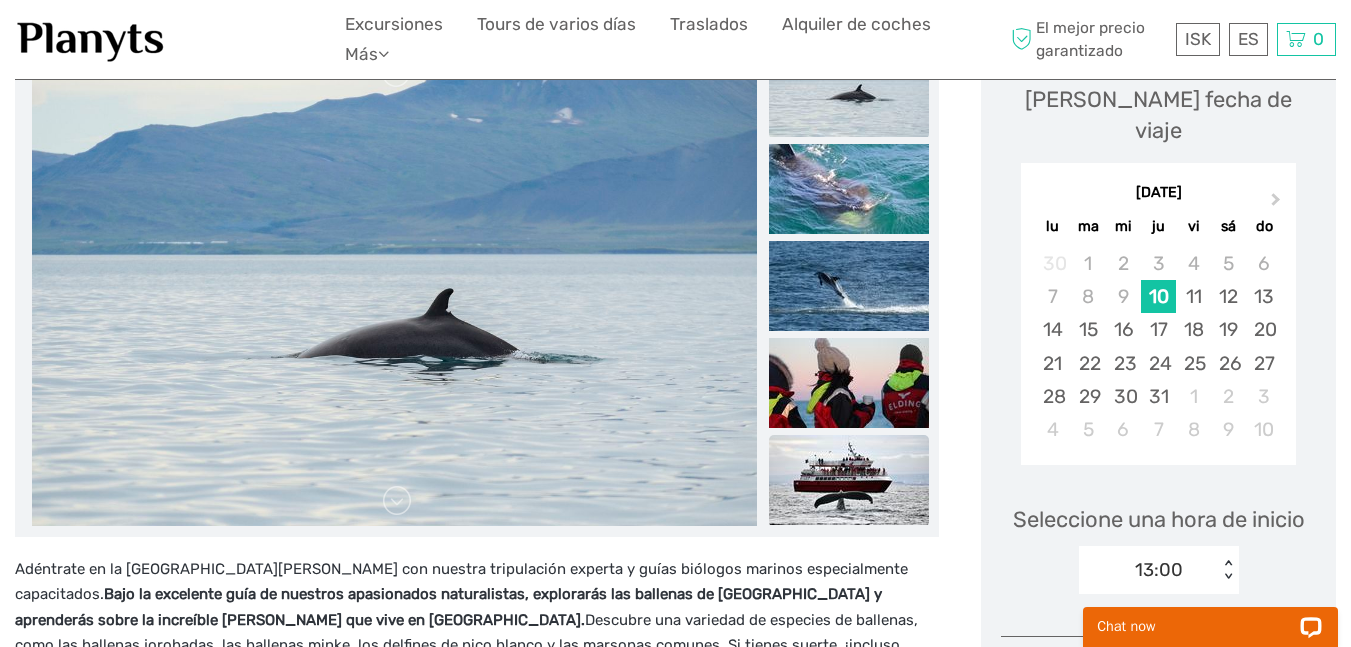 click at bounding box center [849, 480] 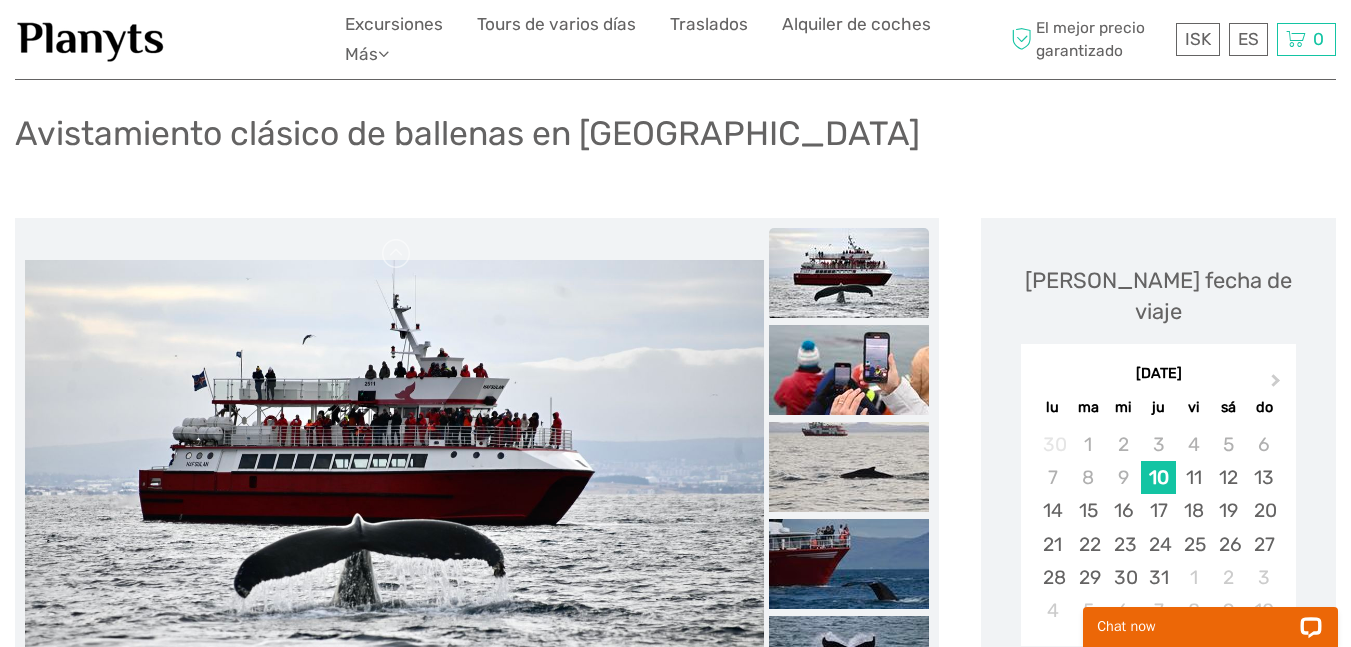 scroll, scrollTop: 0, scrollLeft: 0, axis: both 